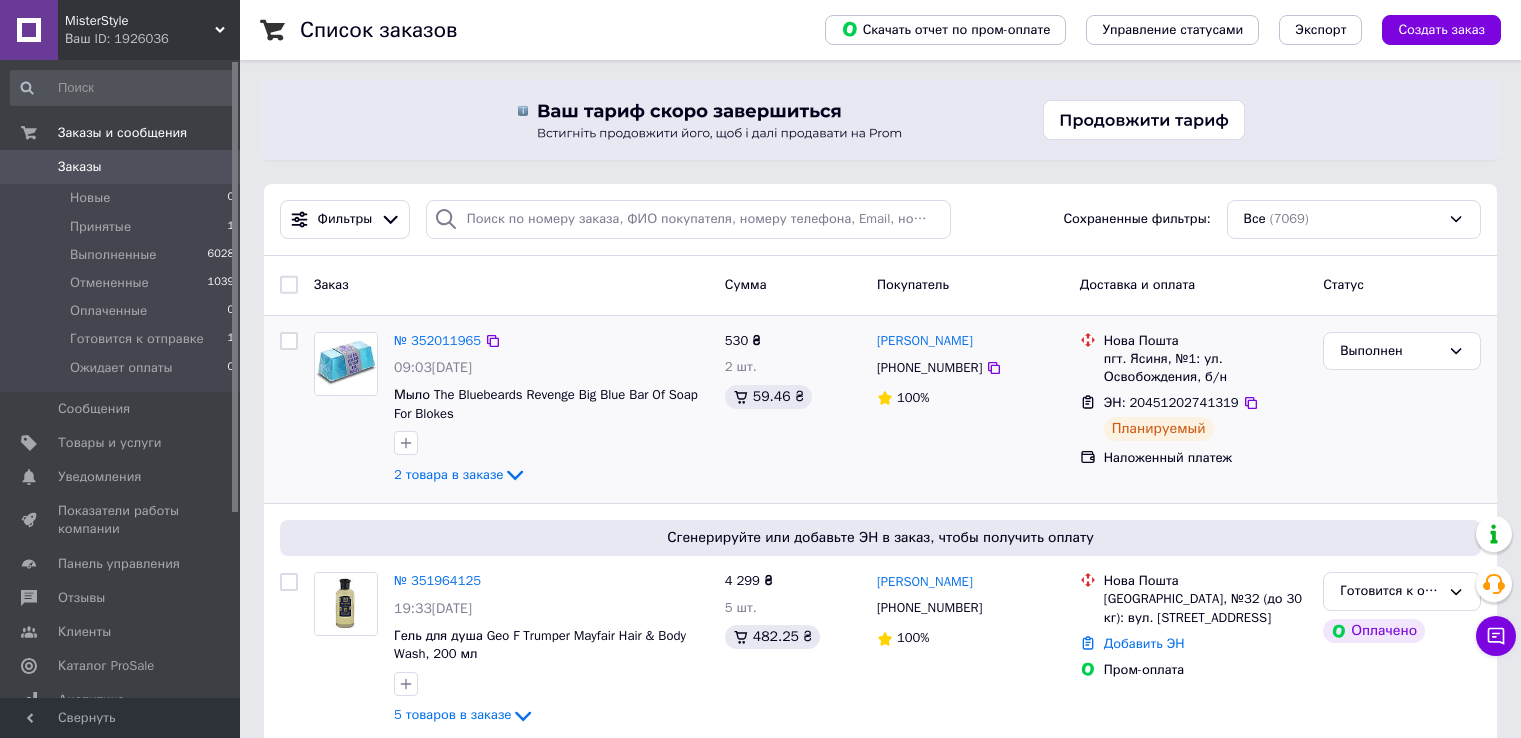 scroll, scrollTop: 0, scrollLeft: 0, axis: both 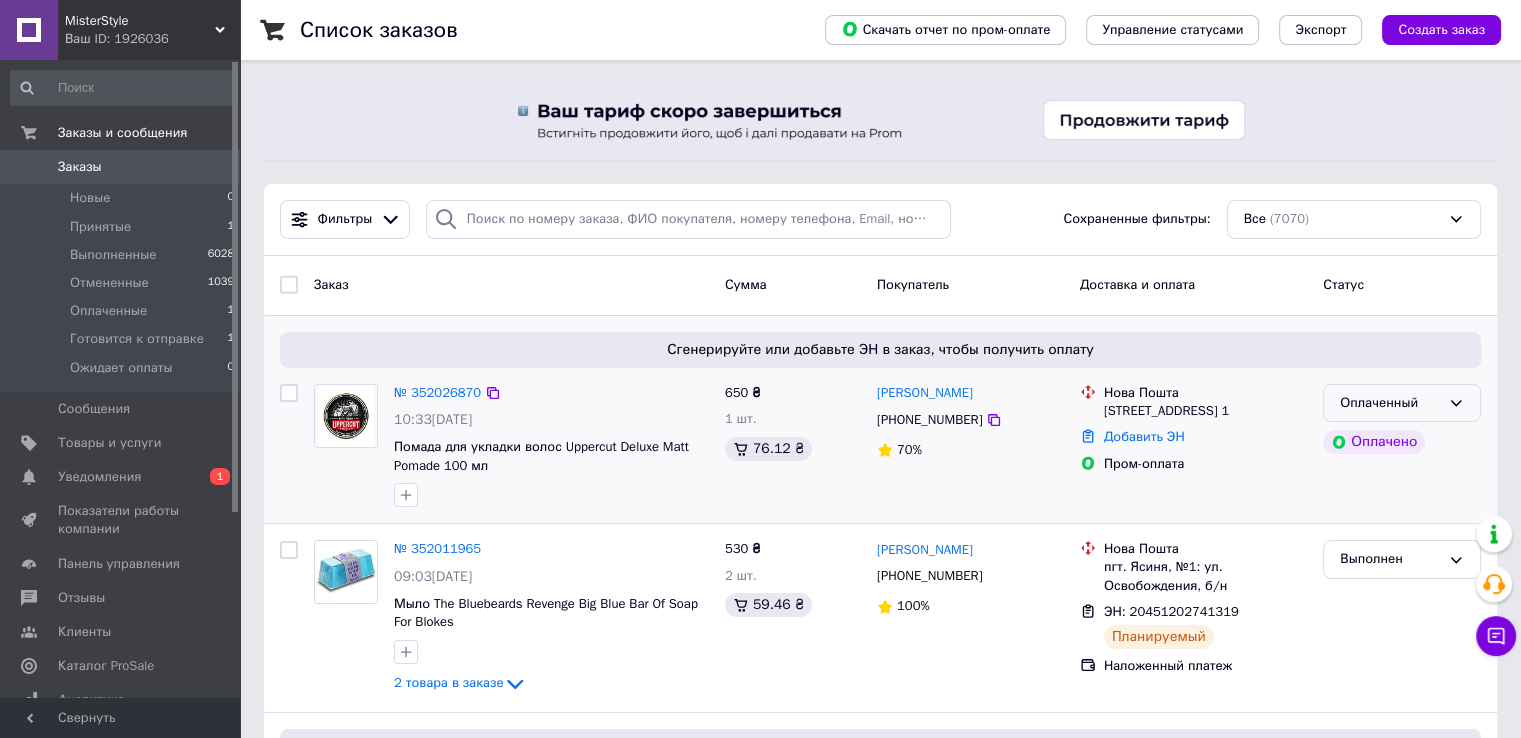 click on "Оплаченный" at bounding box center [1390, 403] 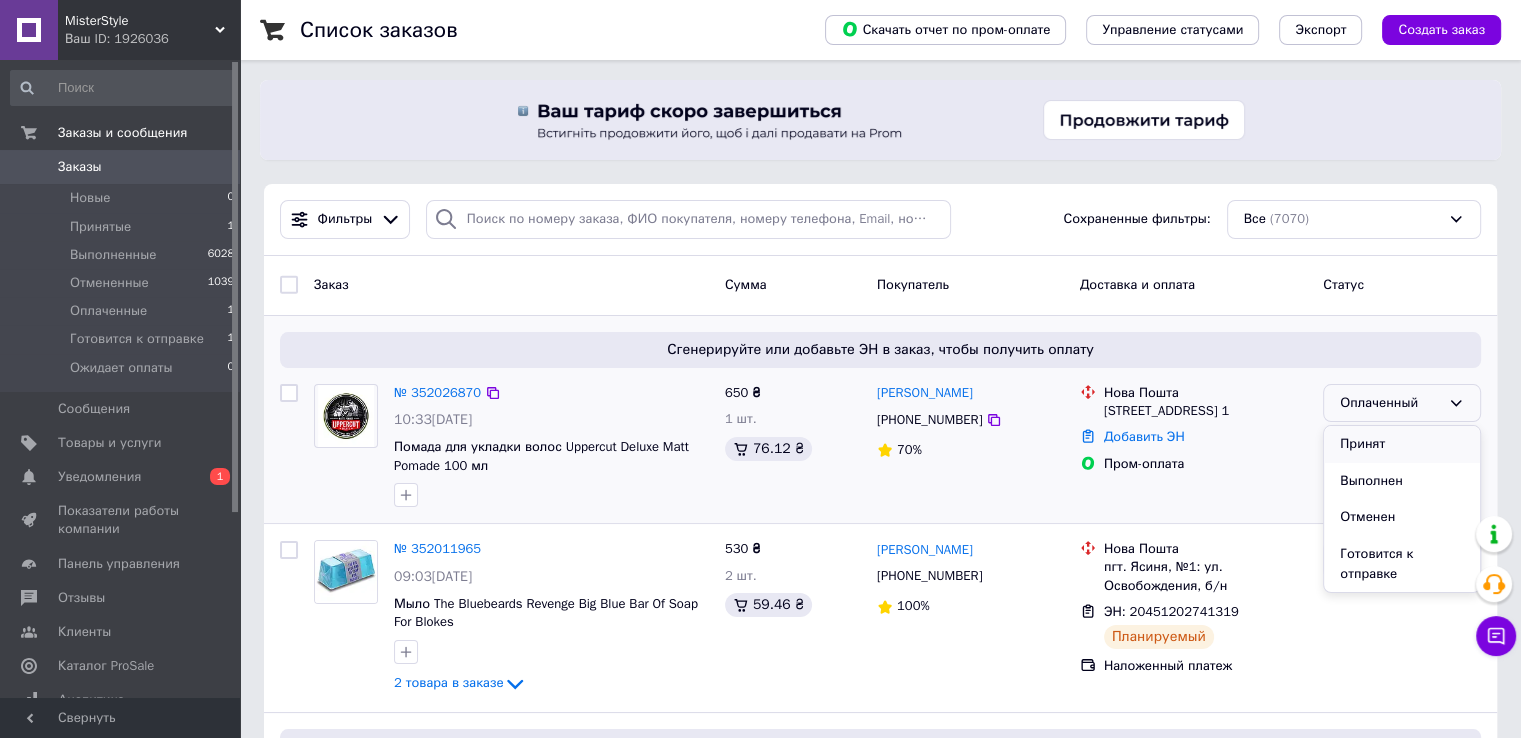 click on "Принят" at bounding box center [1402, 444] 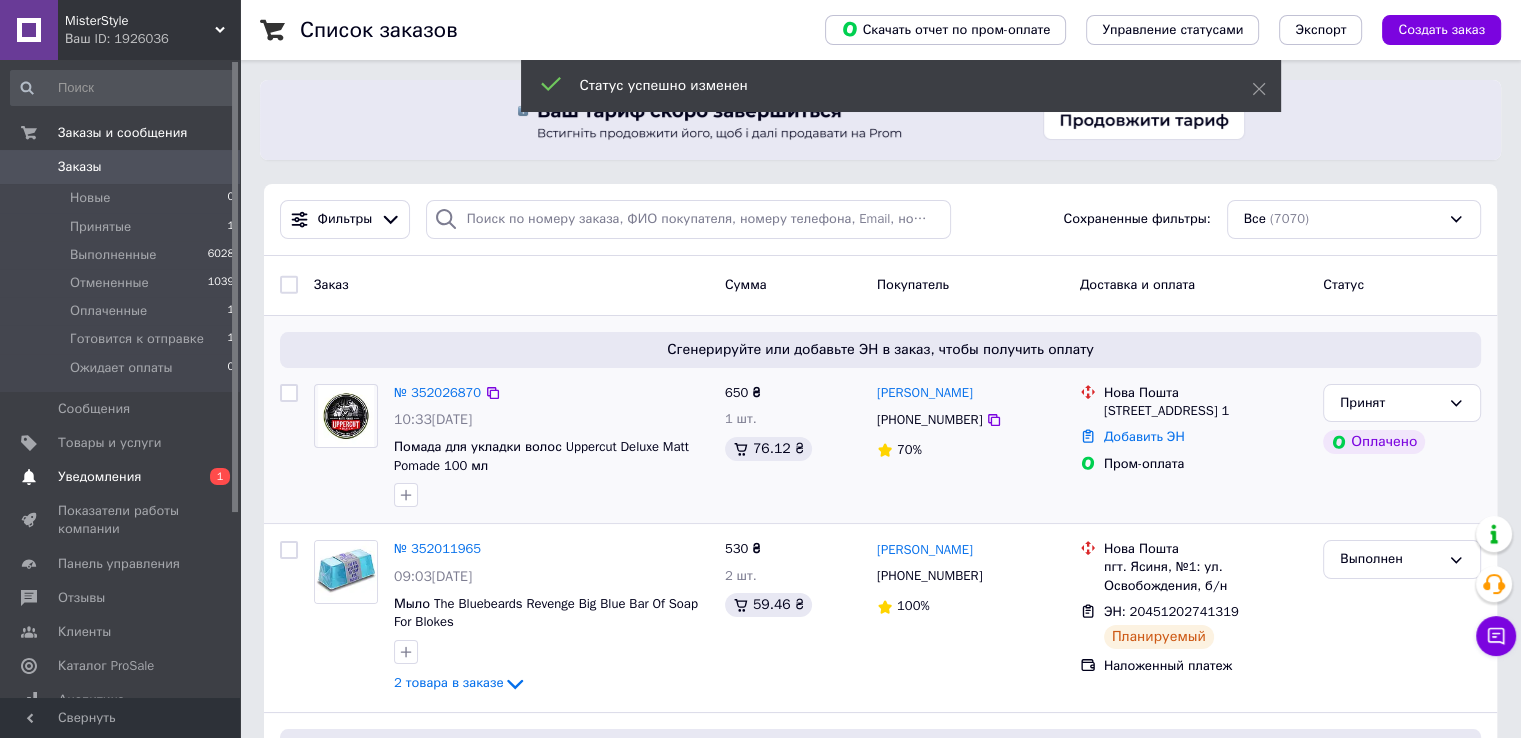 click on "Уведомления" at bounding box center (121, 477) 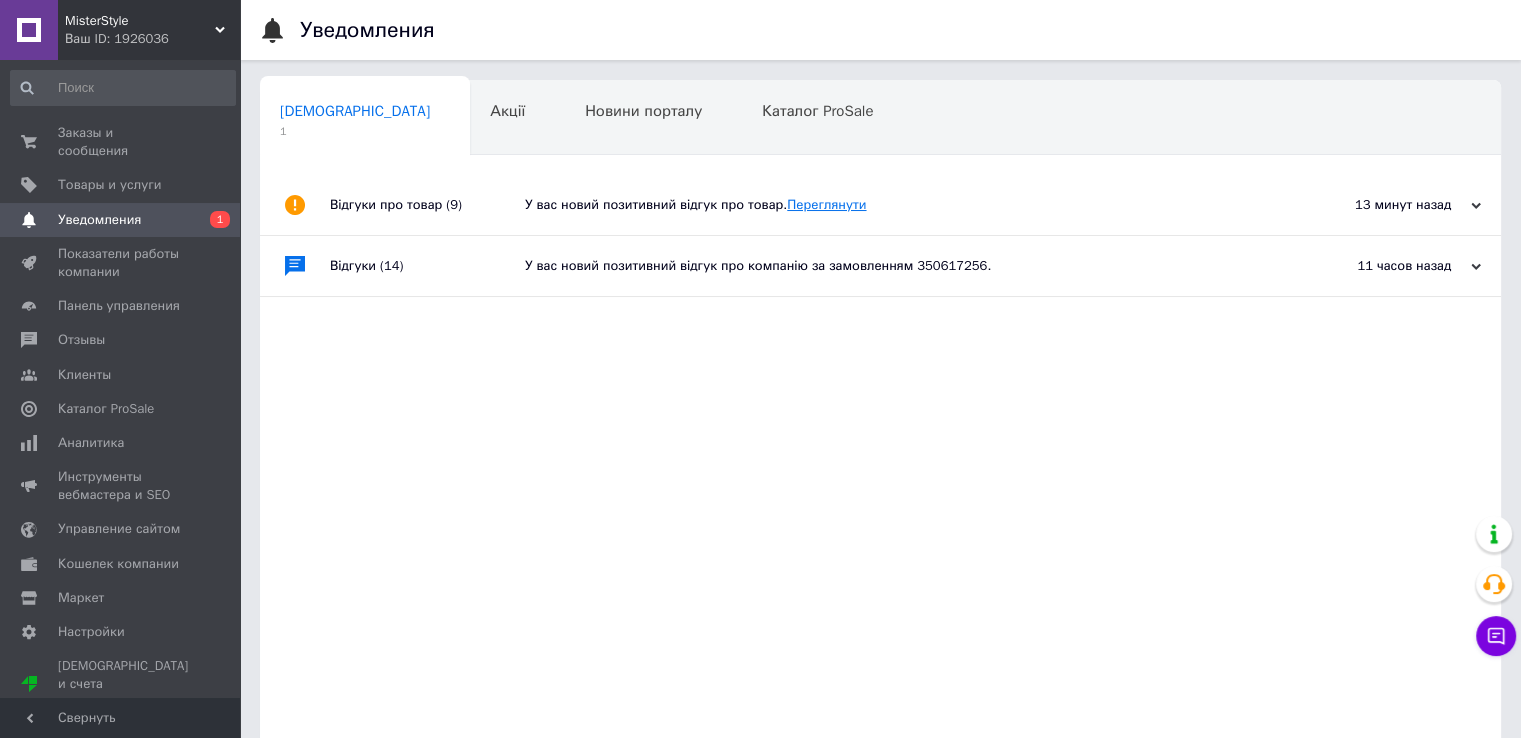 click on "Переглянути" at bounding box center [826, 204] 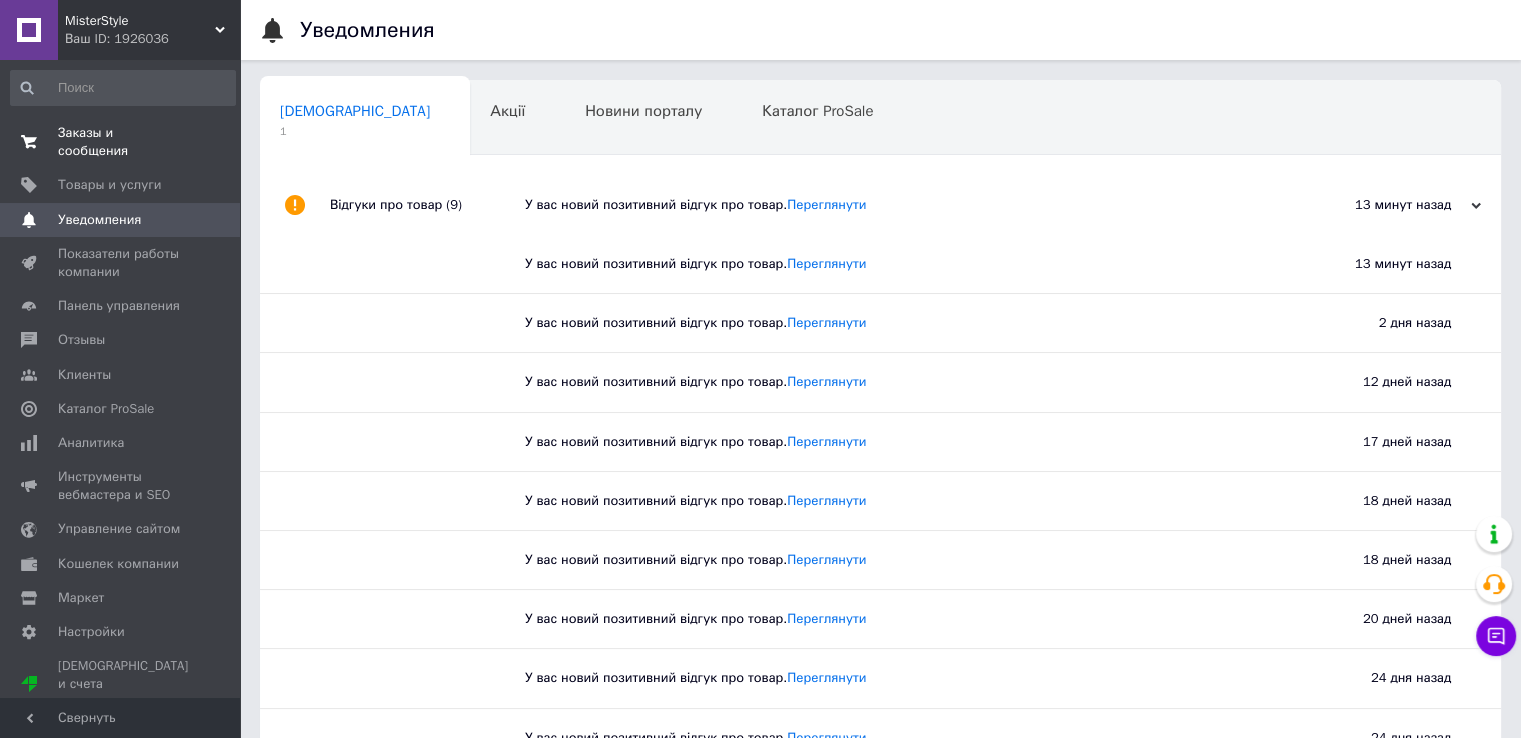 click on "Заказы и сообщения" at bounding box center (121, 142) 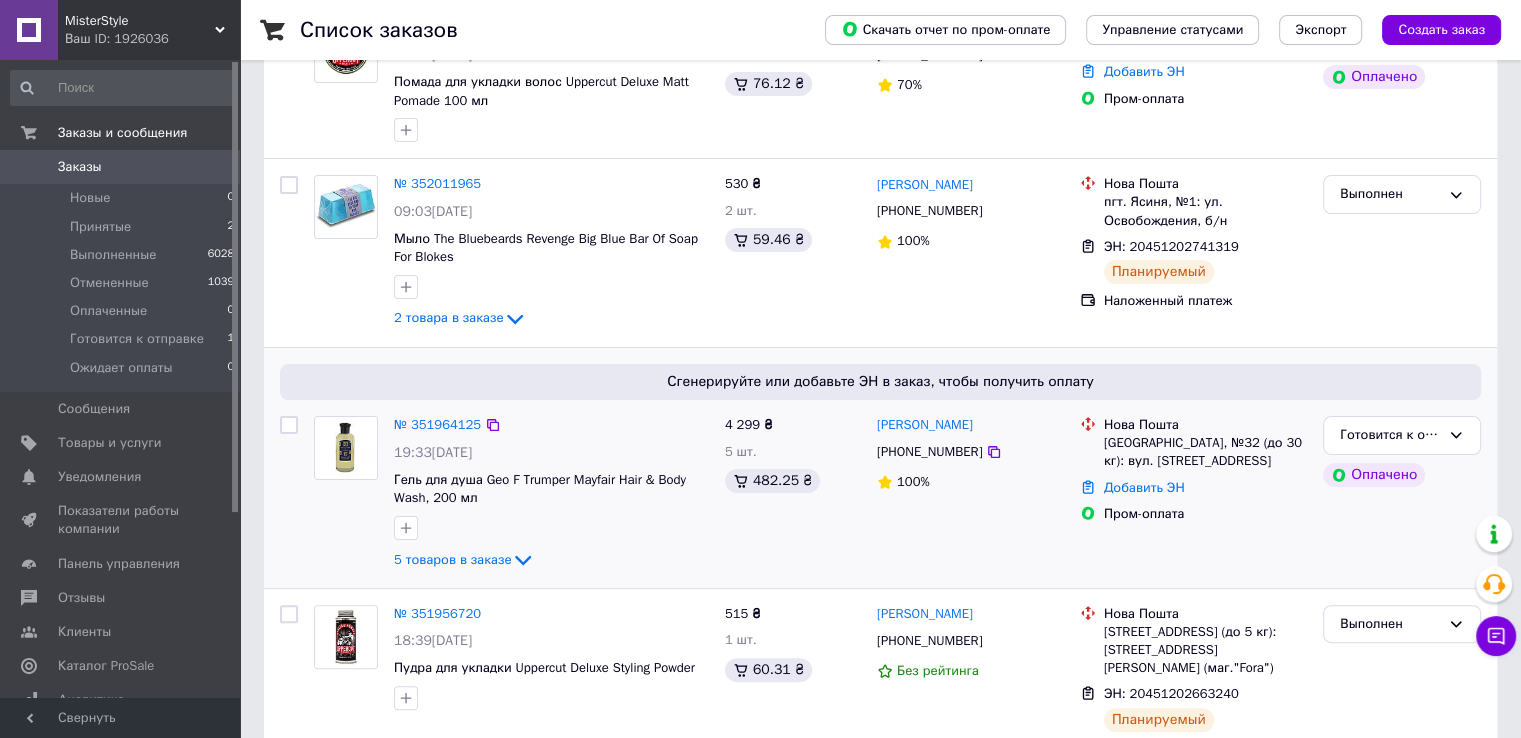 scroll, scrollTop: 400, scrollLeft: 0, axis: vertical 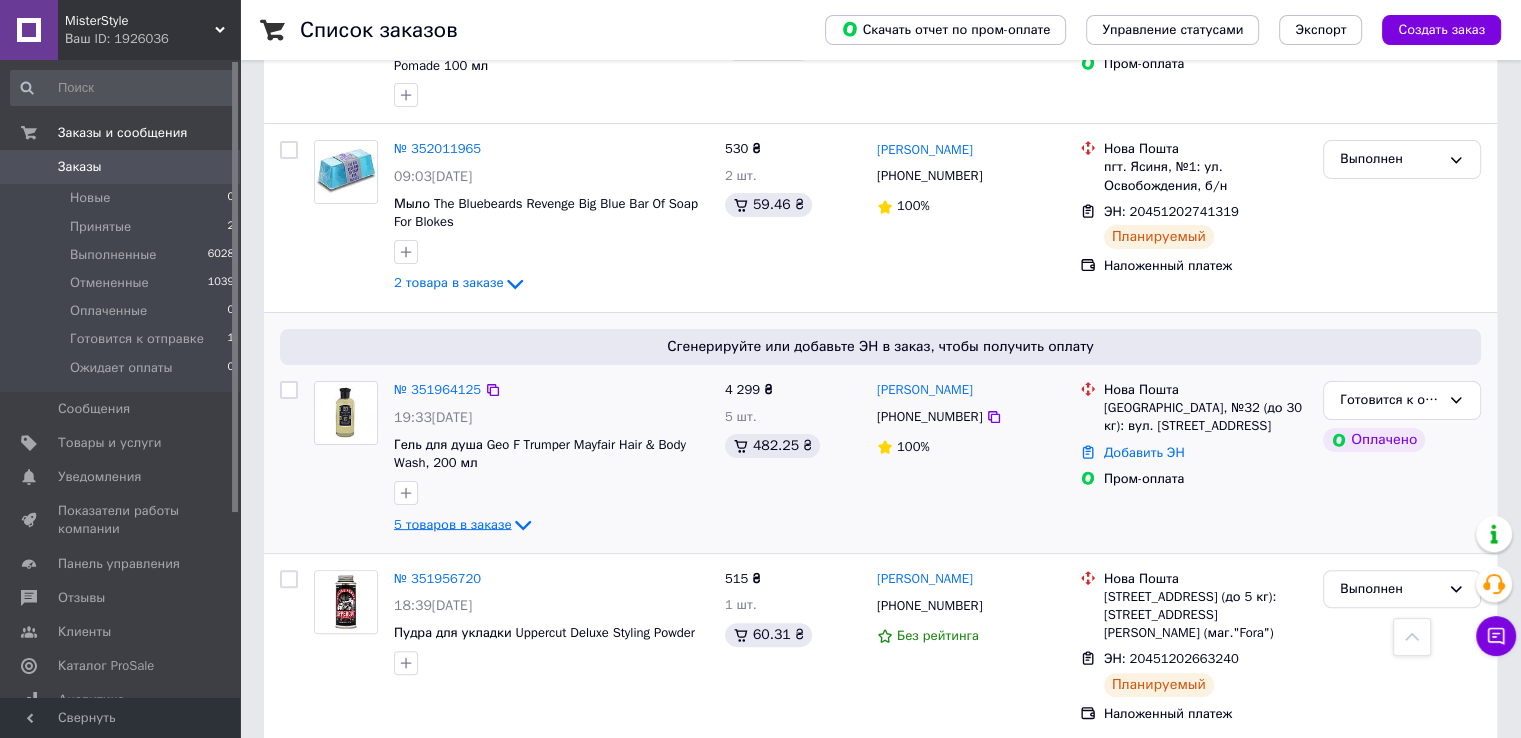 click 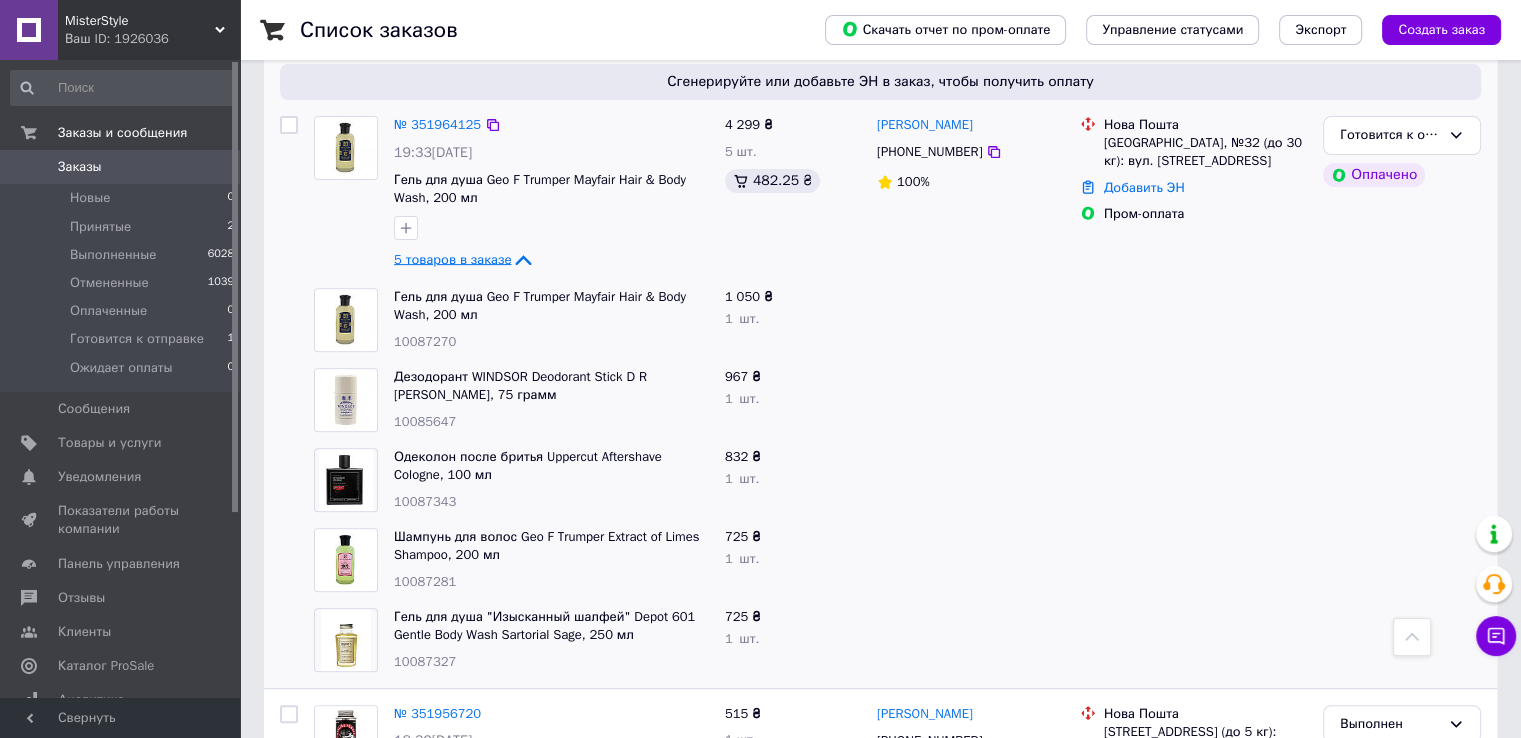 scroll, scrollTop: 700, scrollLeft: 0, axis: vertical 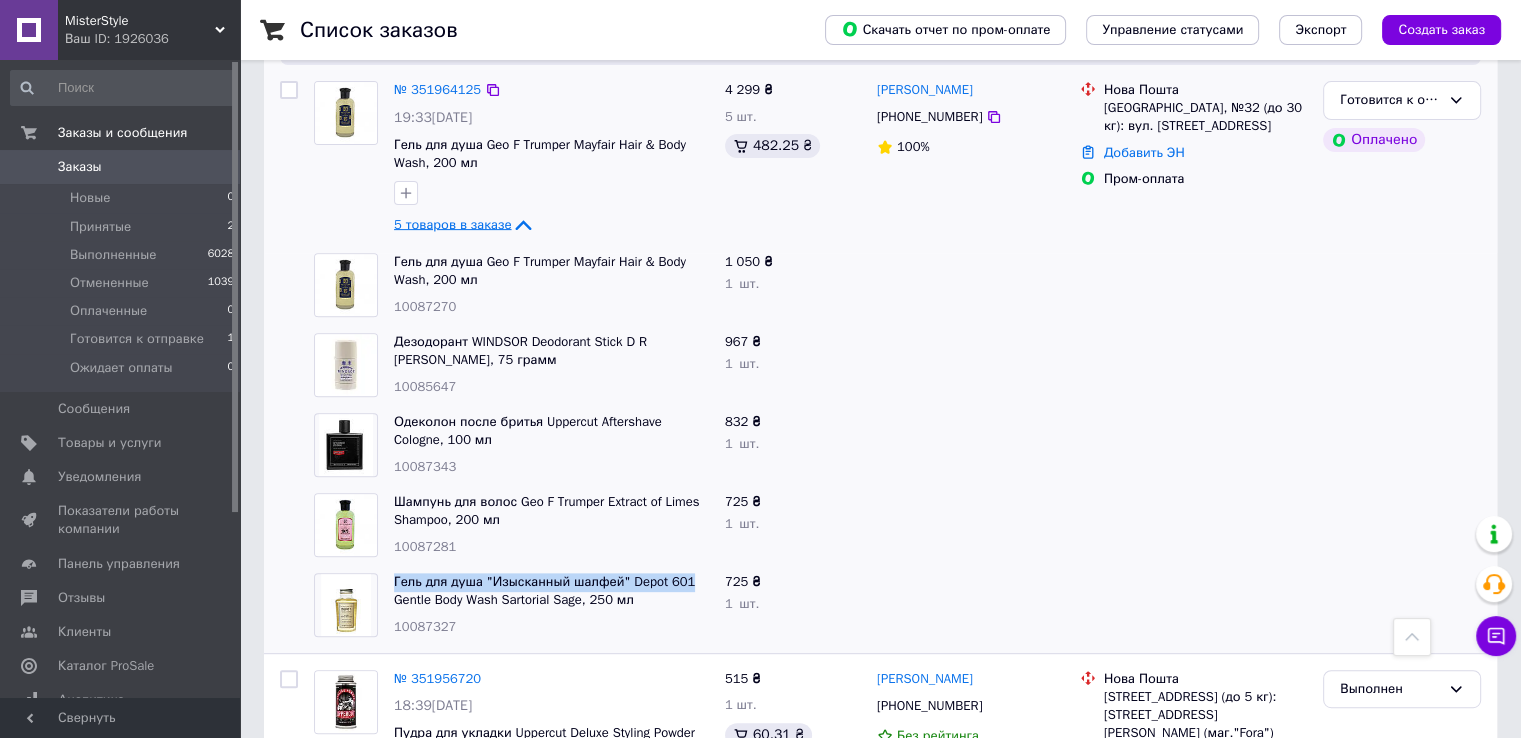 drag, startPoint x: 390, startPoint y: 579, endPoint x: 712, endPoint y: 645, distance: 328.6944 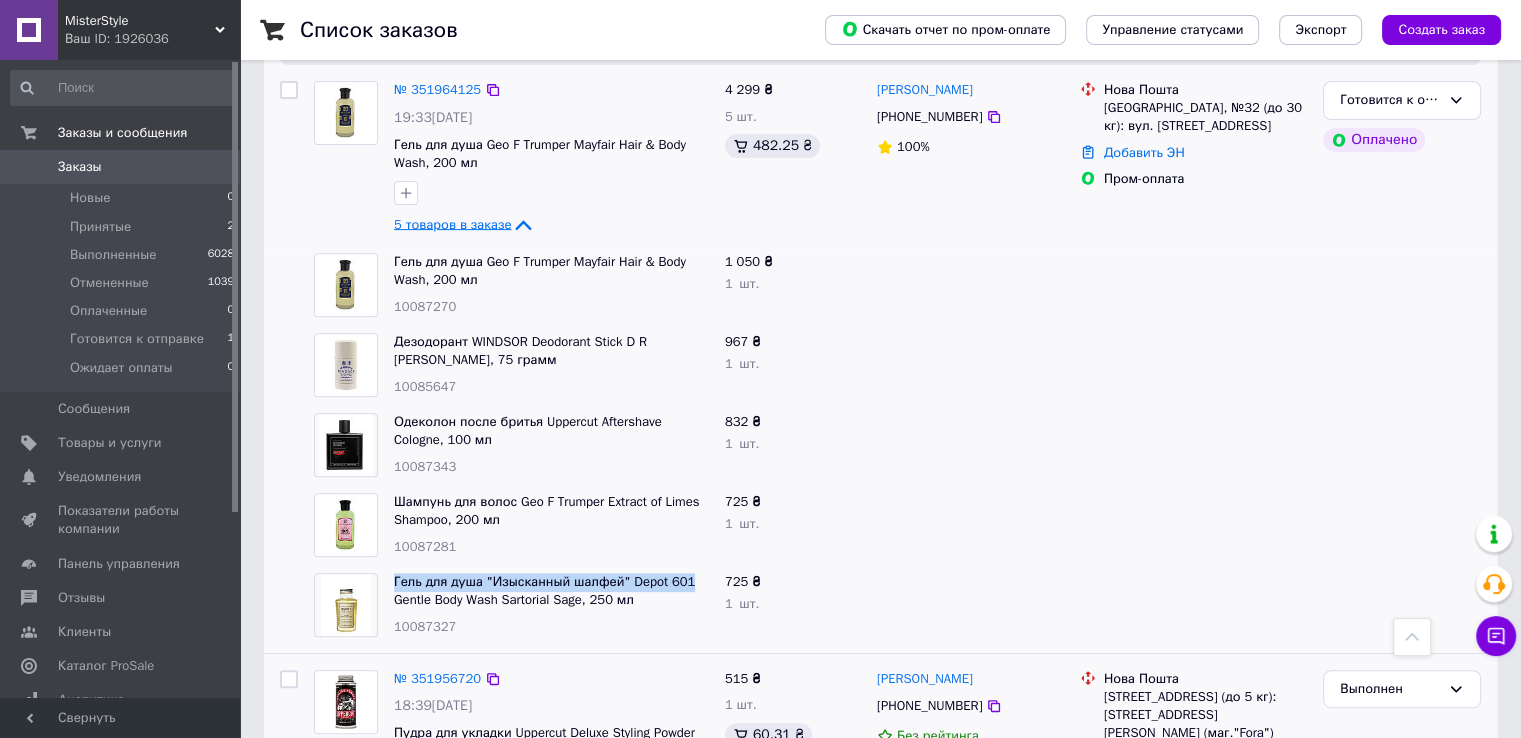 copy on "Гель для душа "Изысканный шалфей" Depot 601" 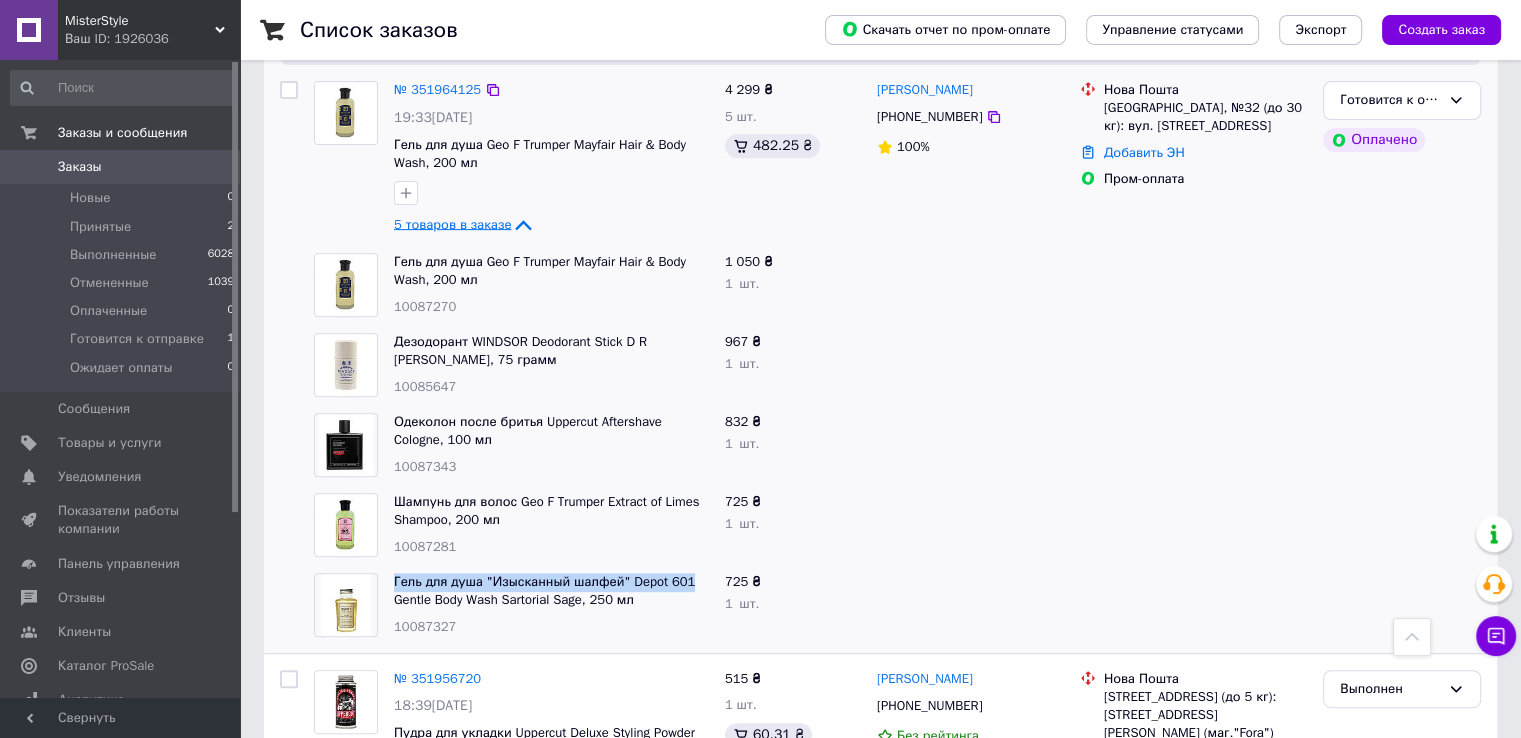 click at bounding box center [1402, 445] 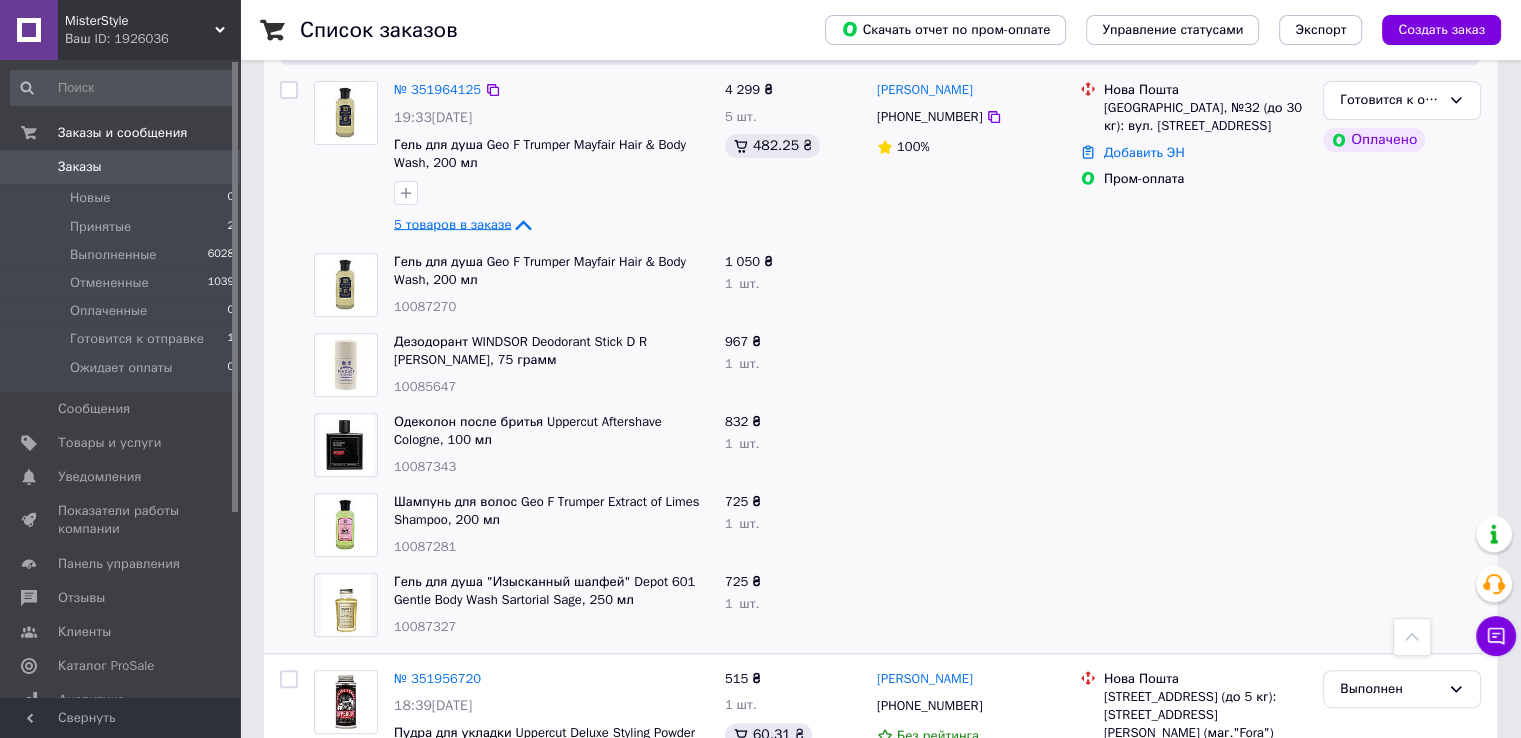 click at bounding box center [1402, 365] 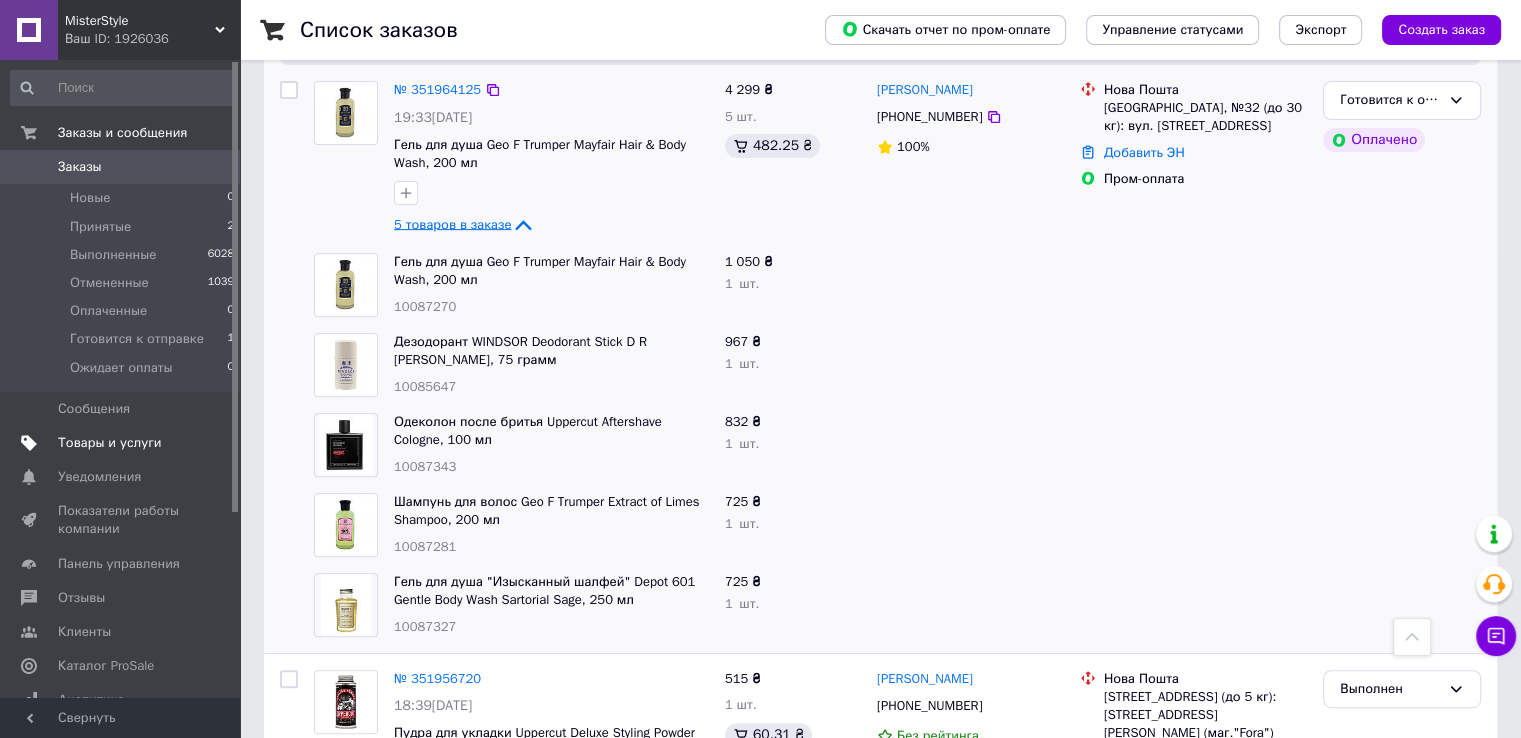click on "Товары и услуги" at bounding box center (110, 443) 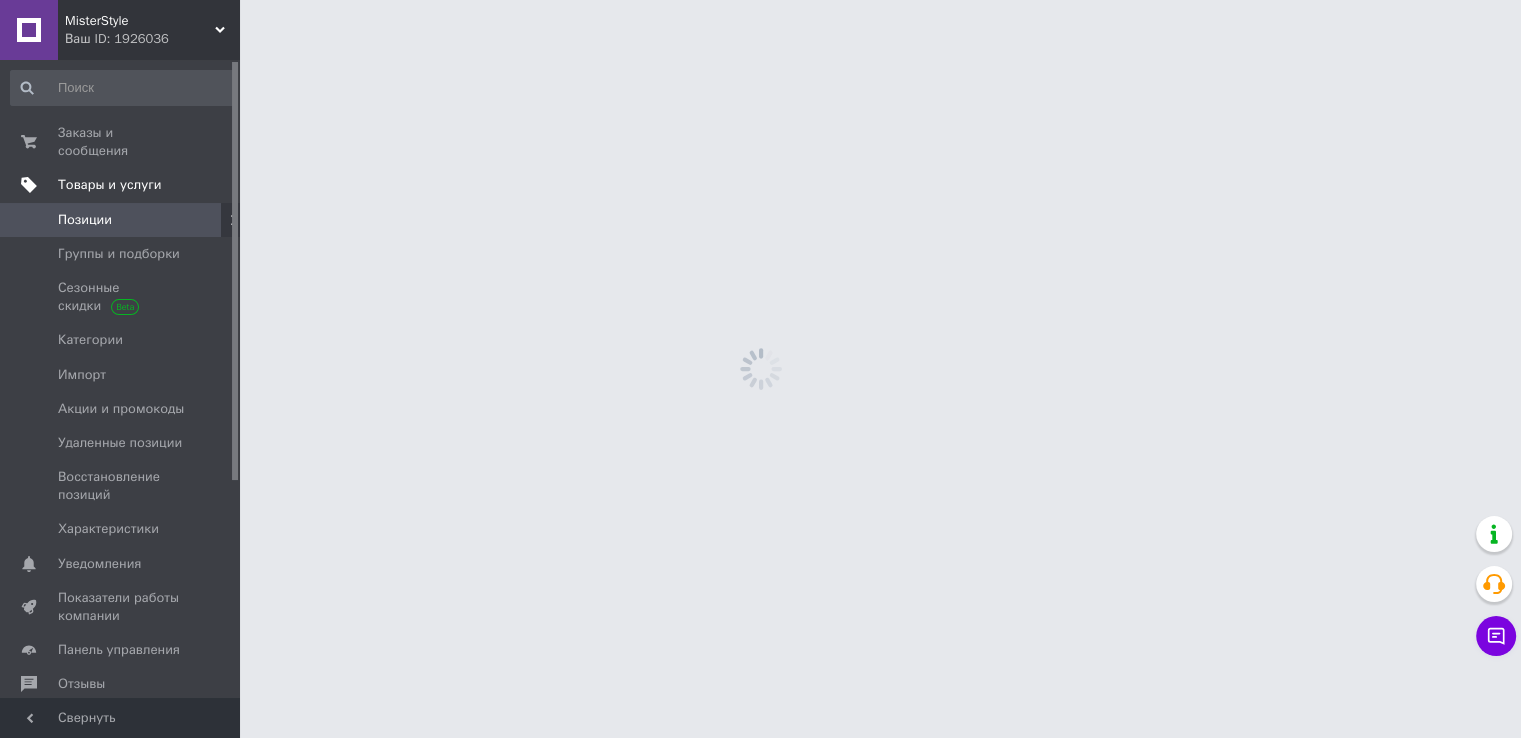 scroll, scrollTop: 0, scrollLeft: 0, axis: both 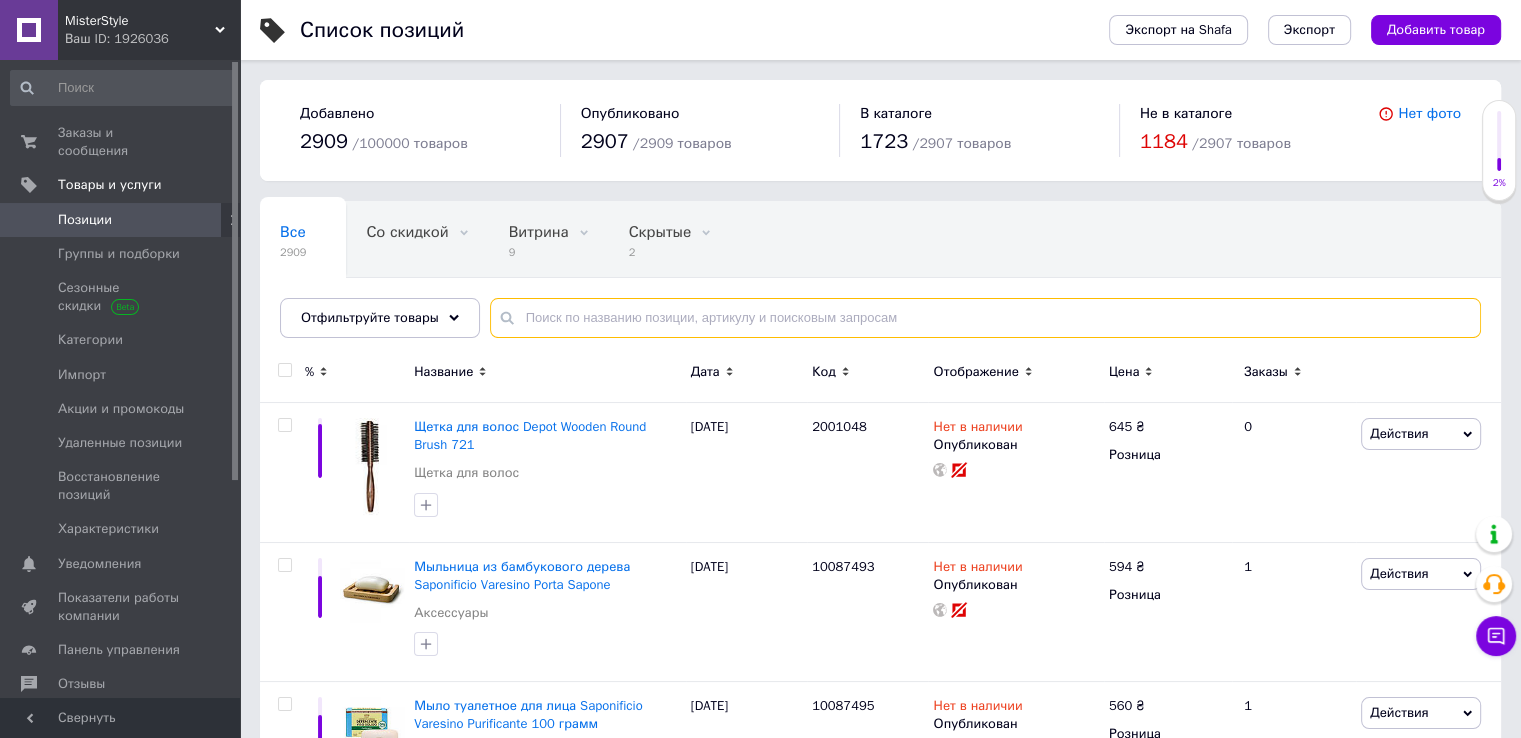 click at bounding box center [985, 318] 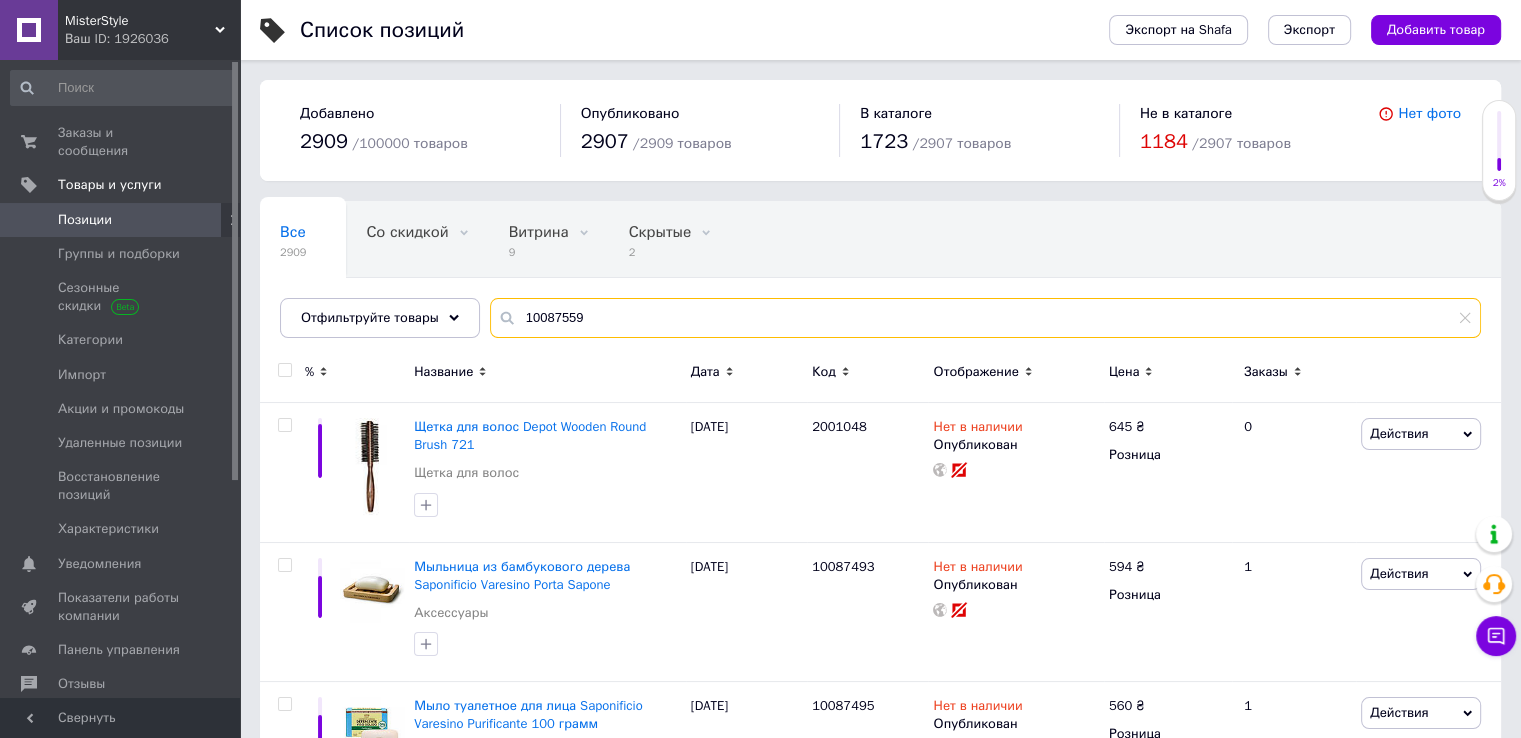 type on "10087559" 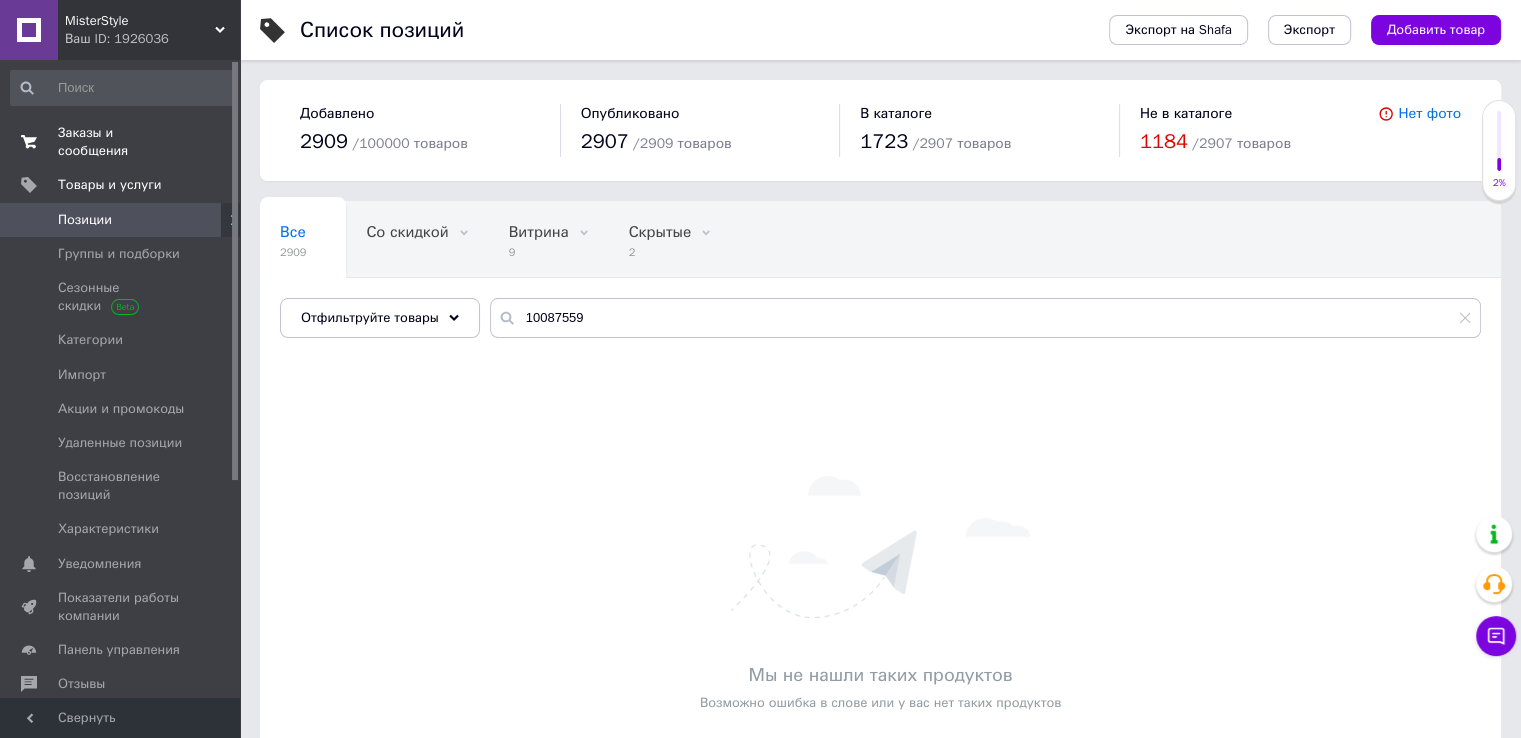click on "Заказы и сообщения" at bounding box center [121, 142] 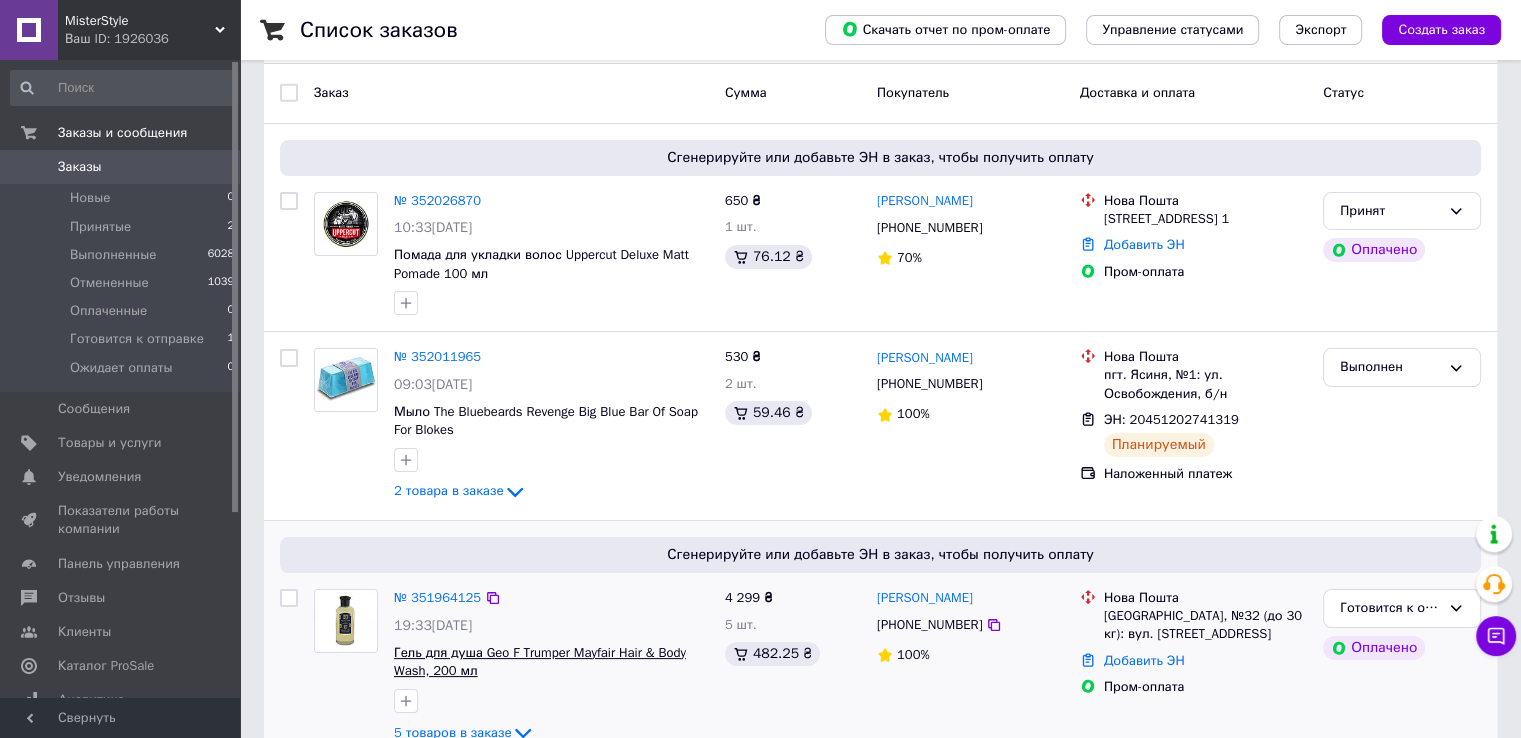 scroll, scrollTop: 400, scrollLeft: 0, axis: vertical 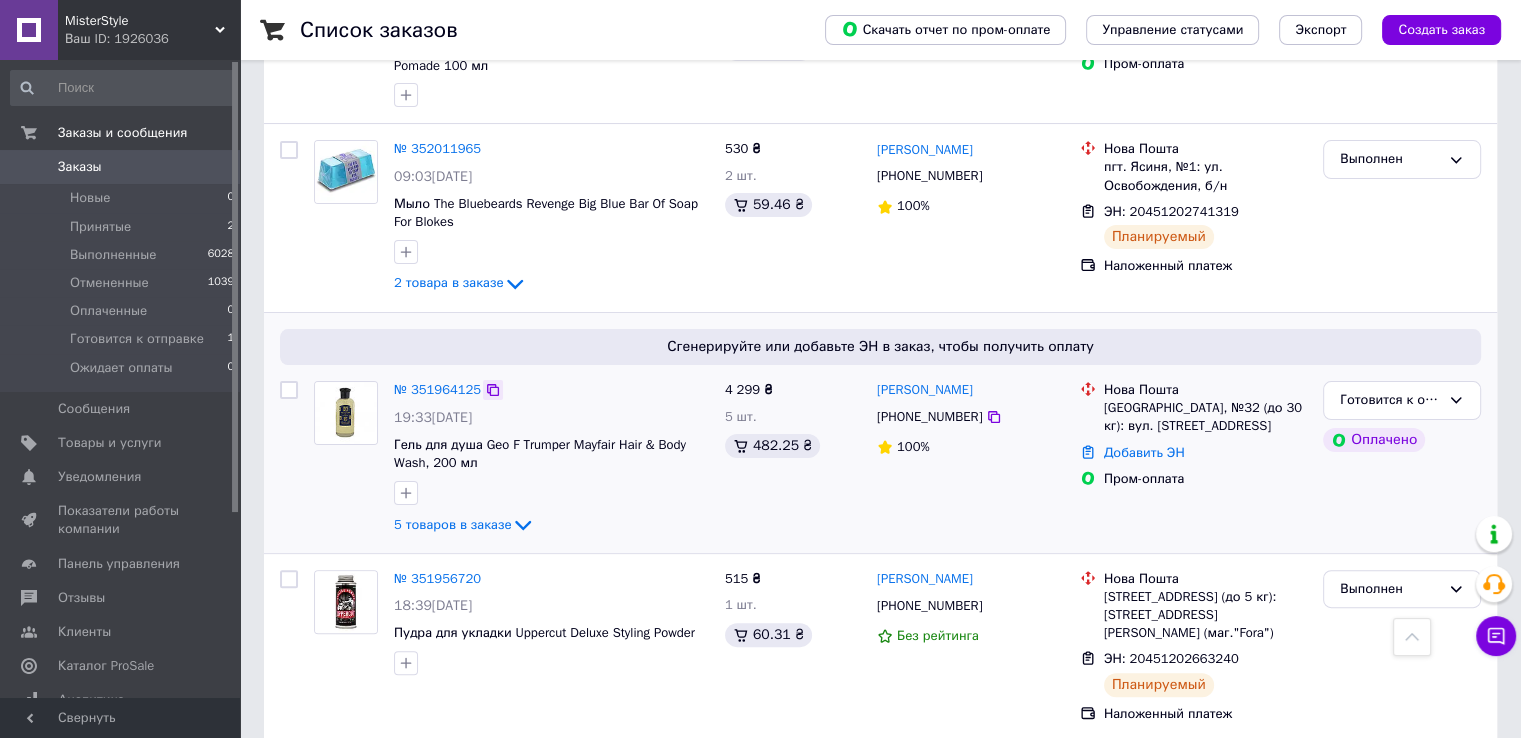 click 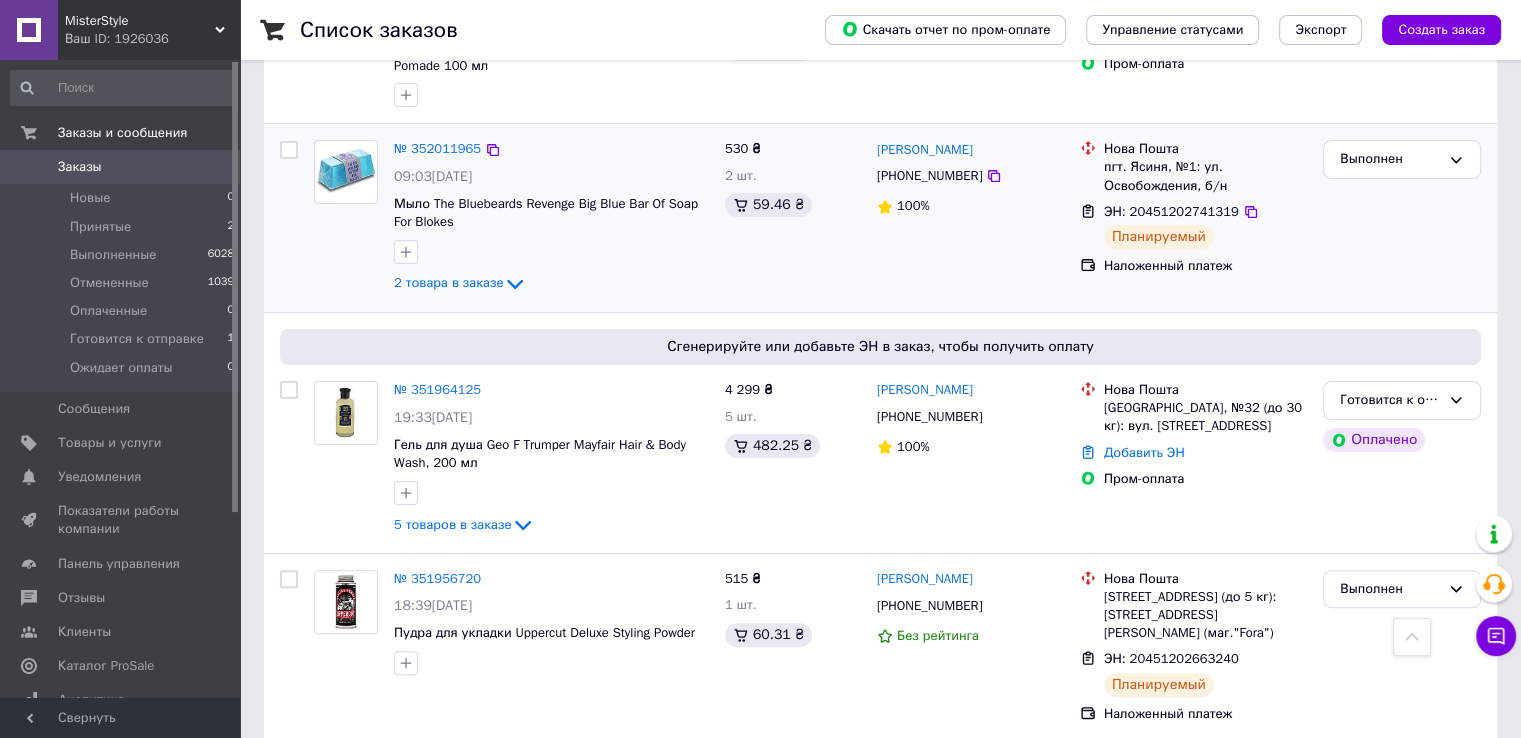 scroll, scrollTop: 200, scrollLeft: 0, axis: vertical 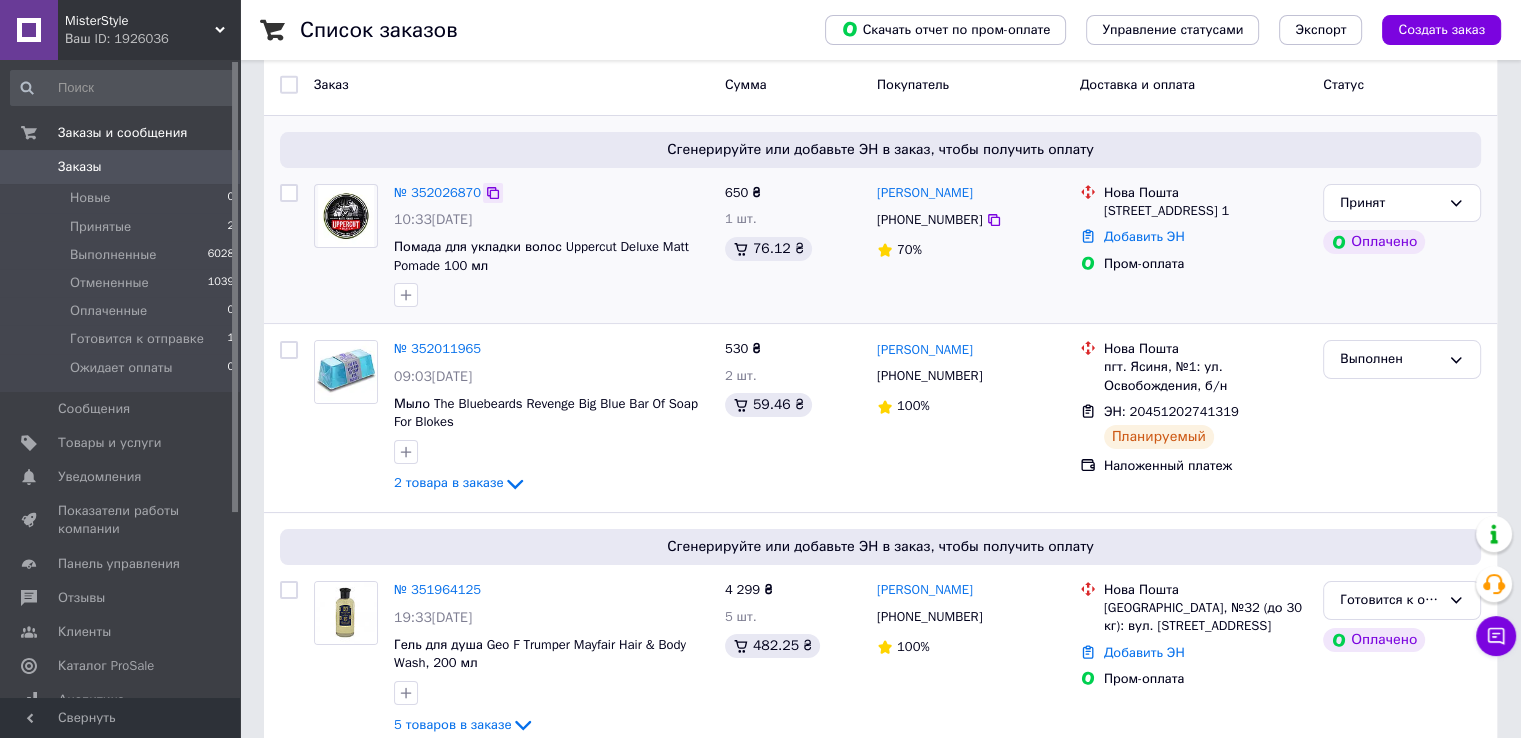click 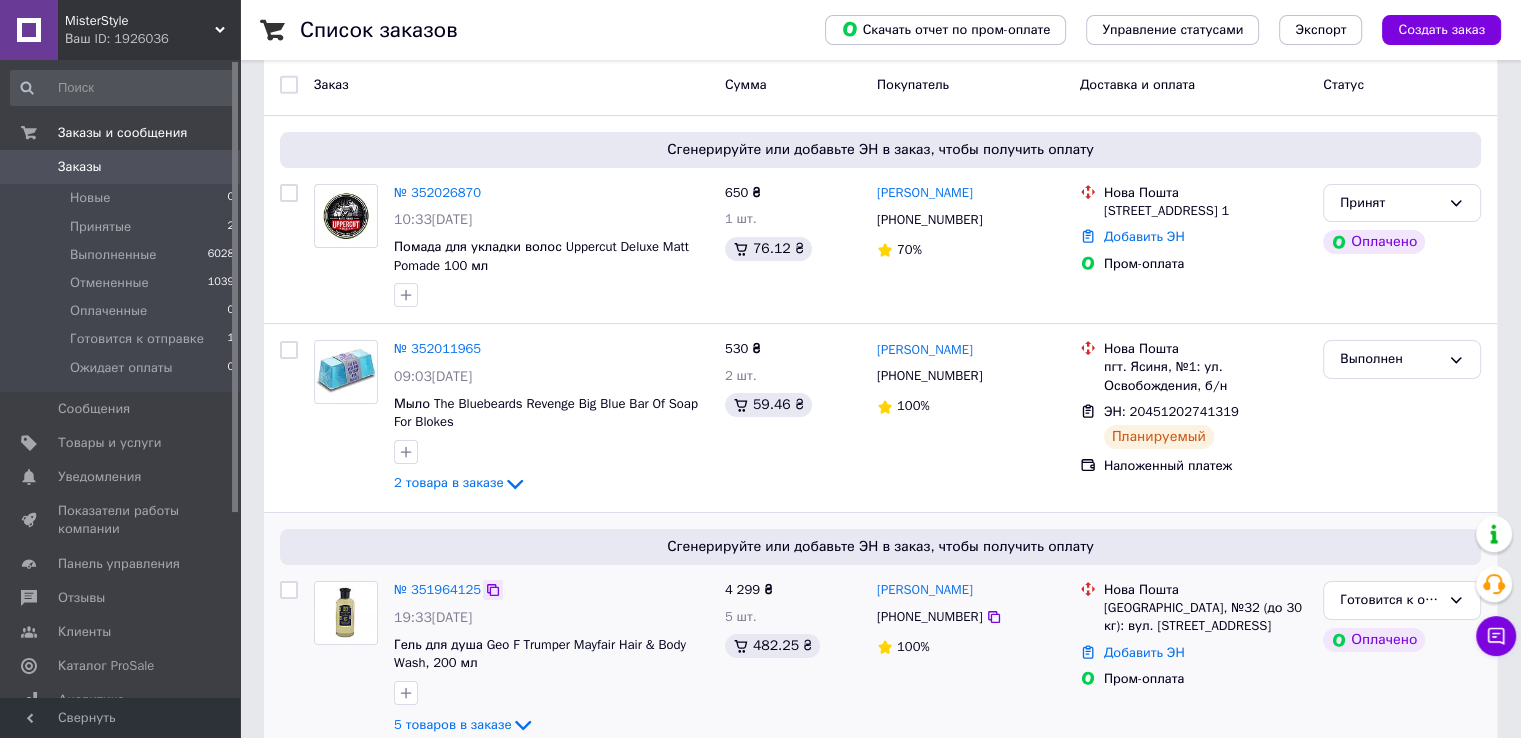 click 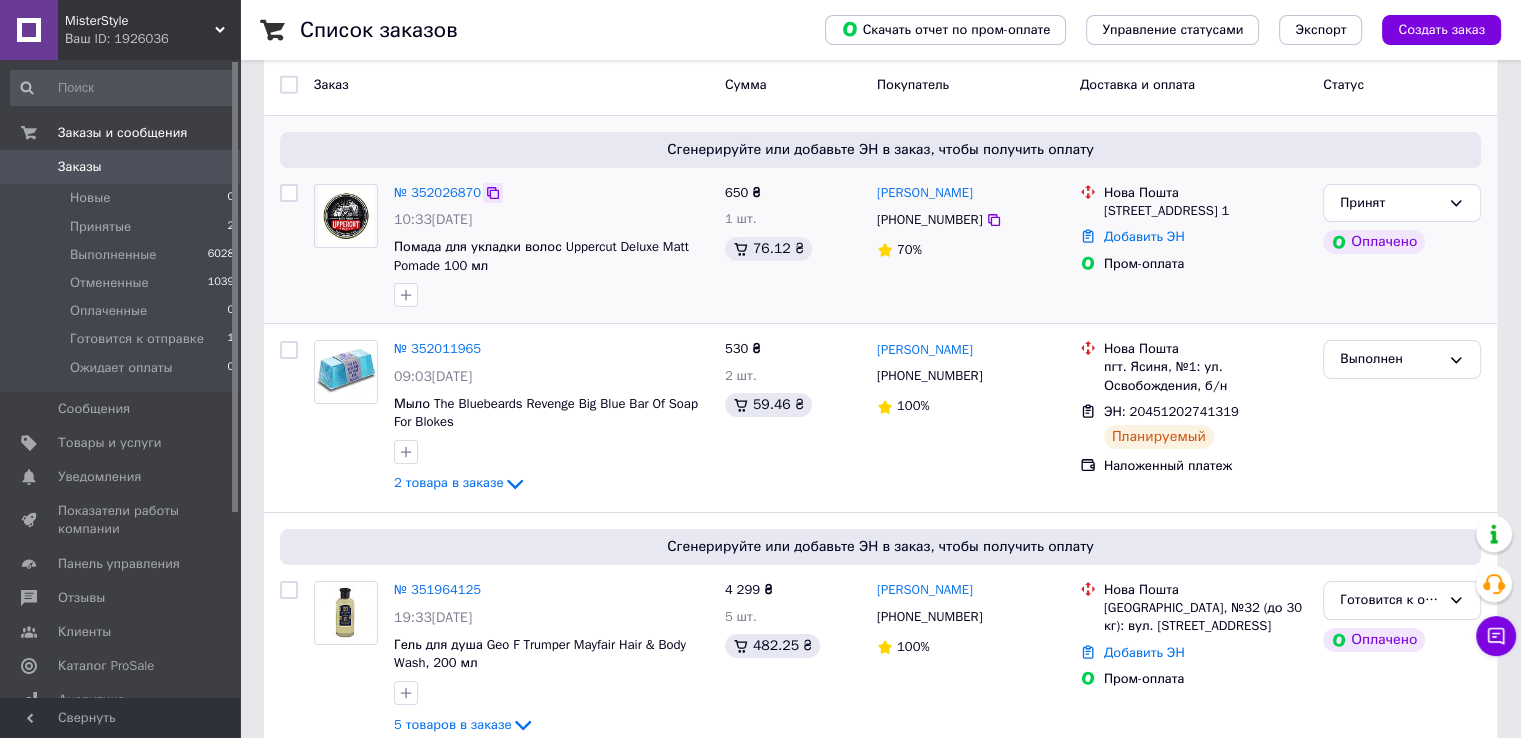 click 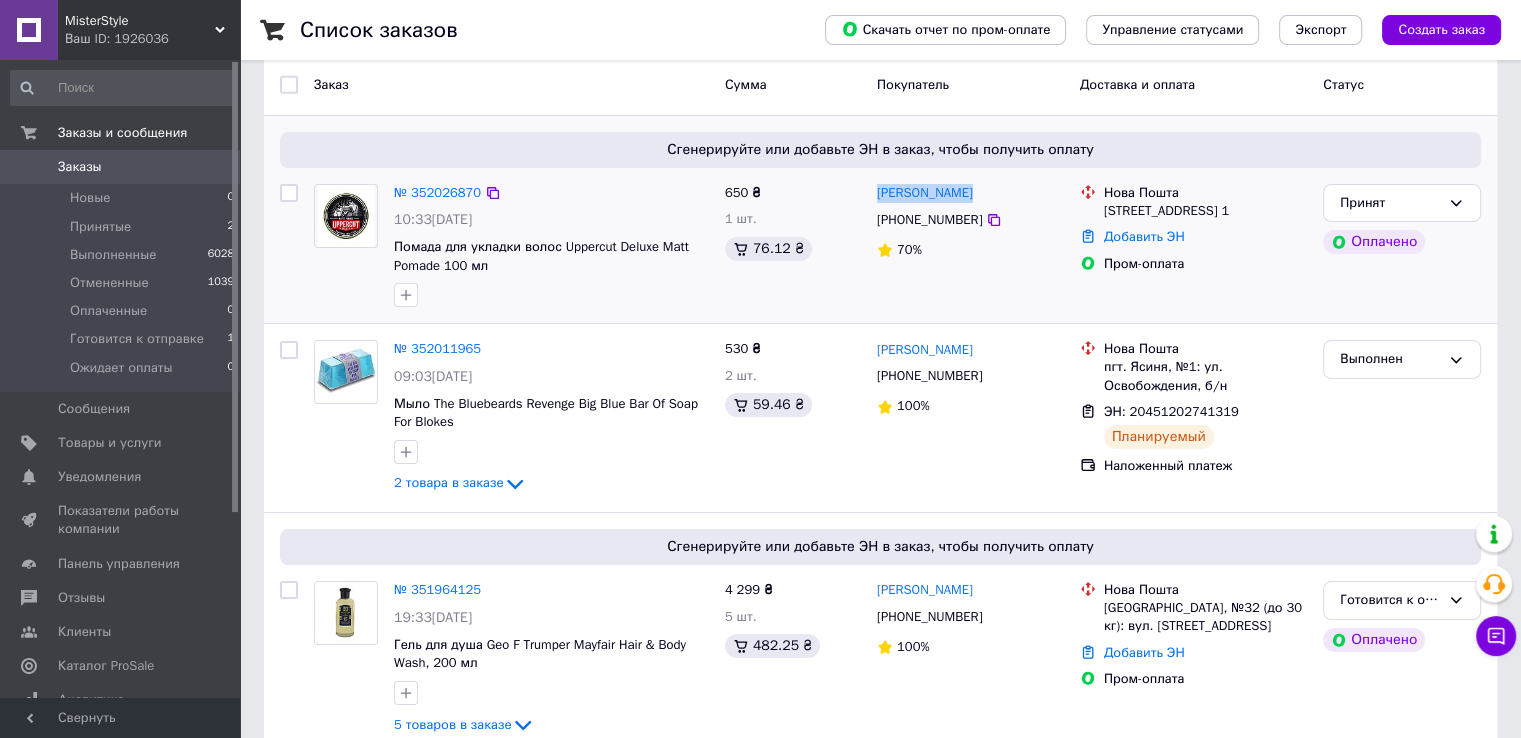 drag, startPoint x: 985, startPoint y: 191, endPoint x: 876, endPoint y: 198, distance: 109.22454 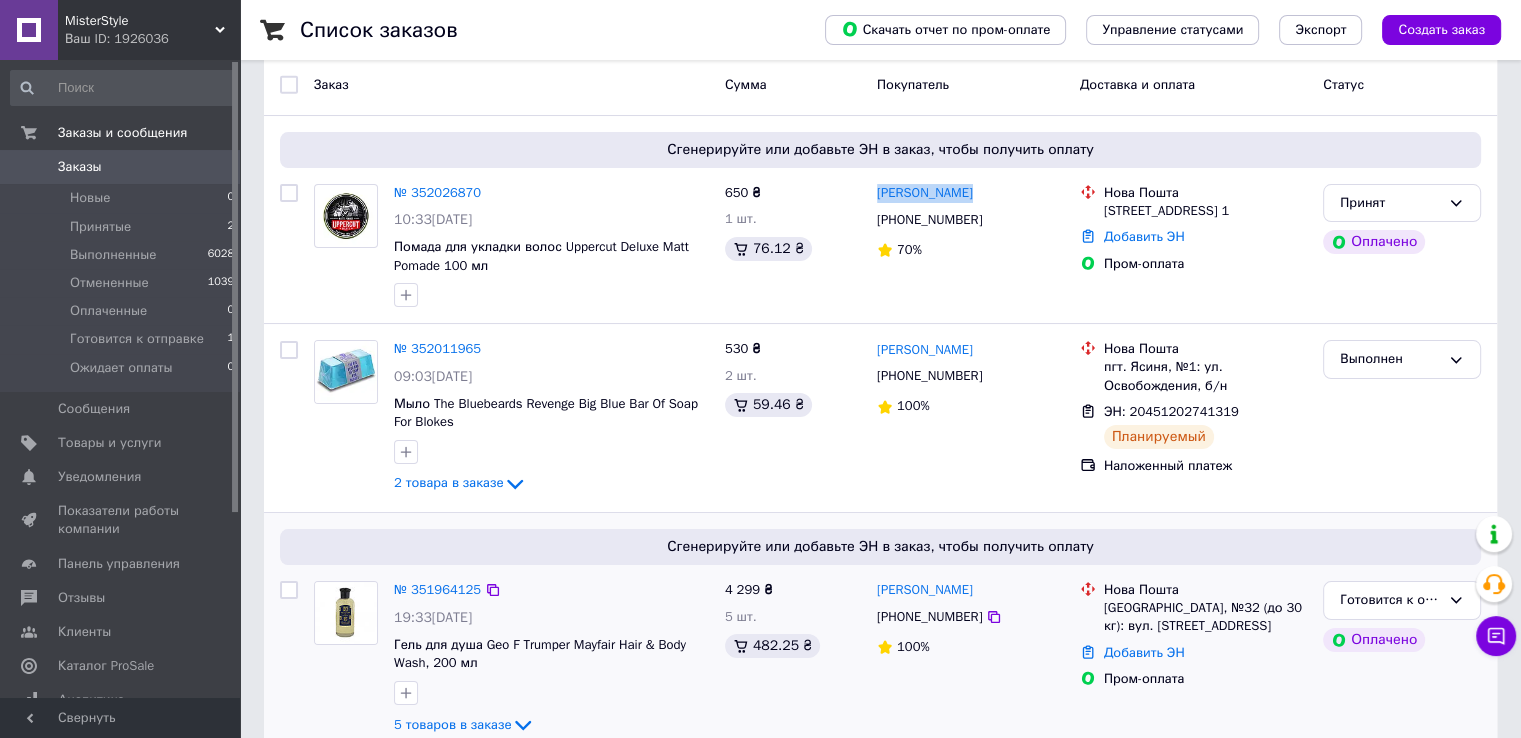 copy on "[PERSON_NAME]" 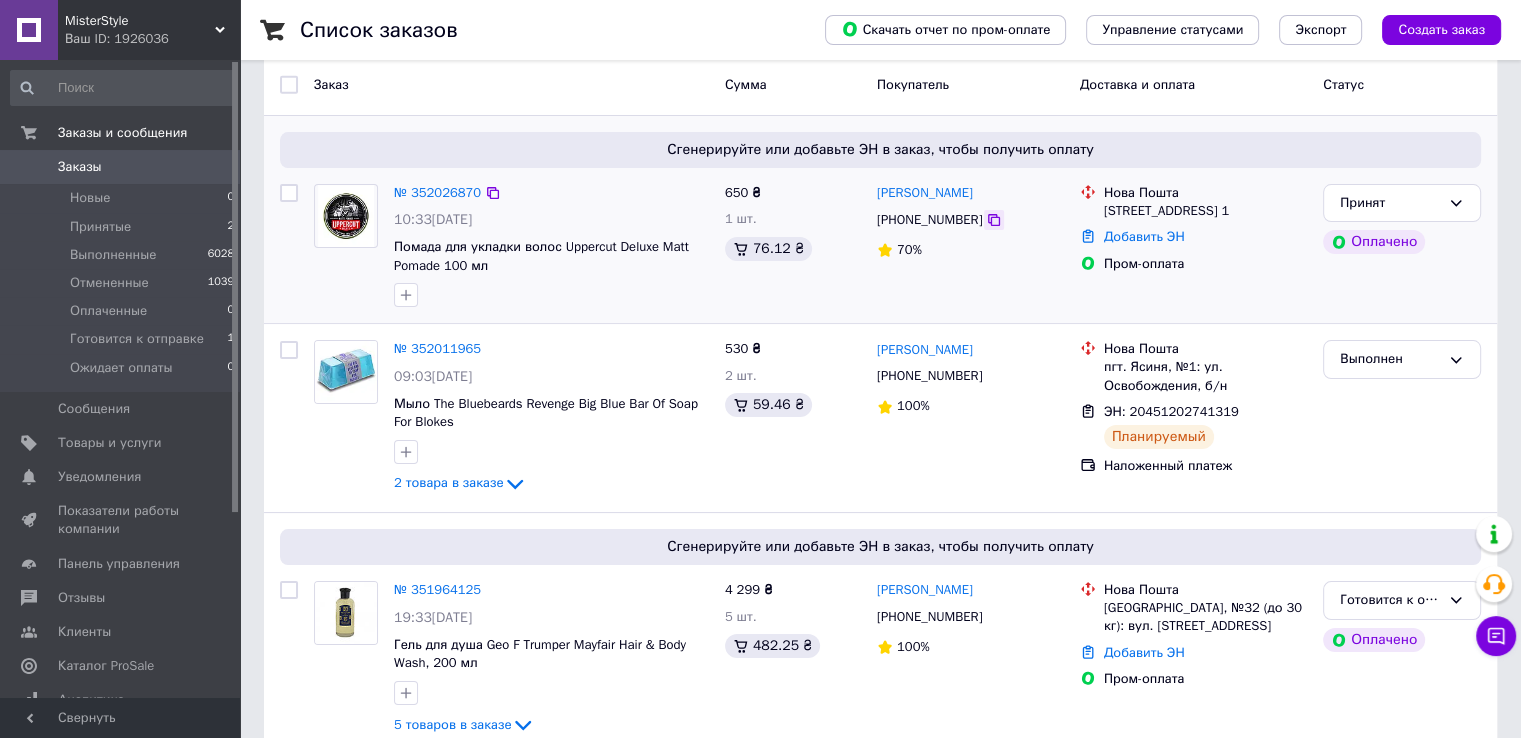 click 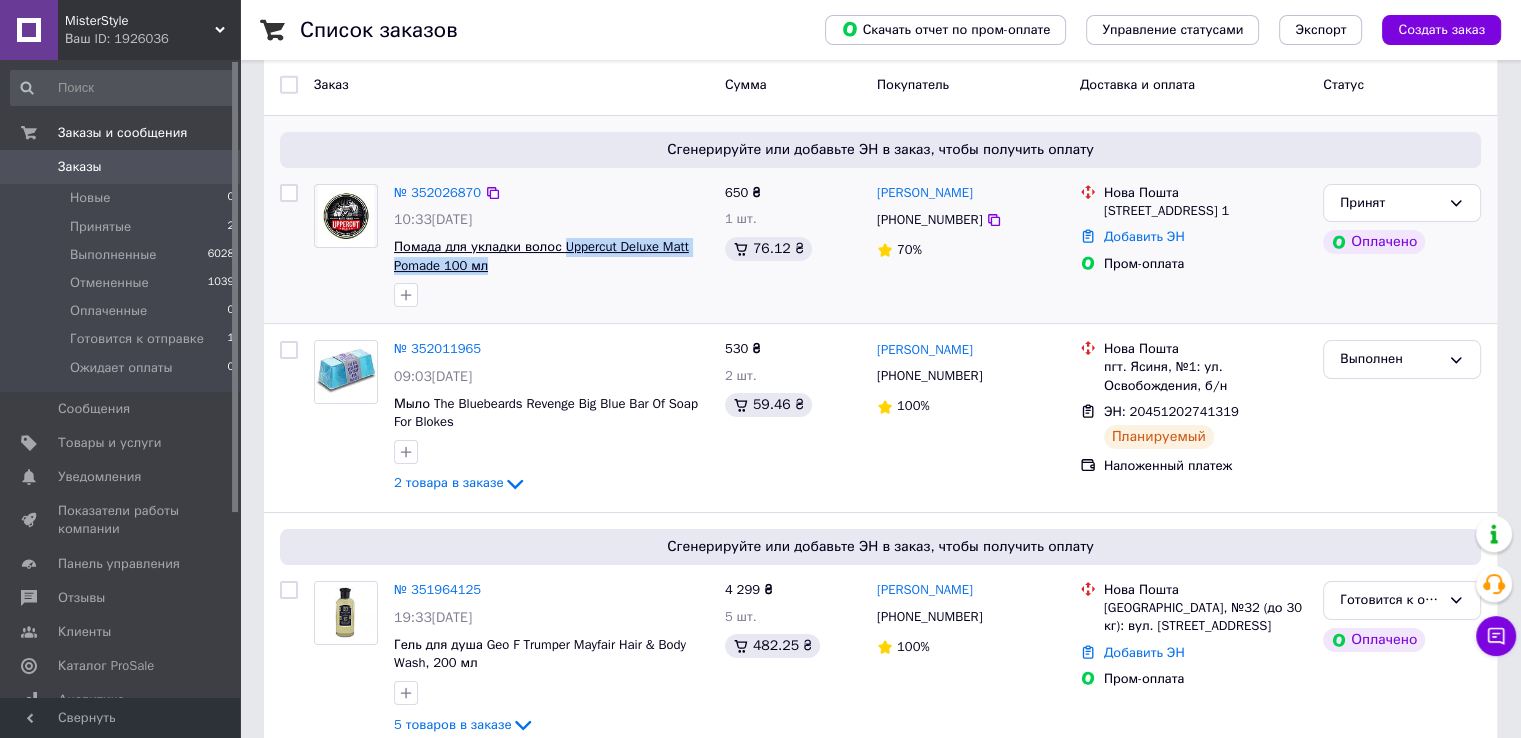drag, startPoint x: 555, startPoint y: 258, endPoint x: 556, endPoint y: 247, distance: 11.045361 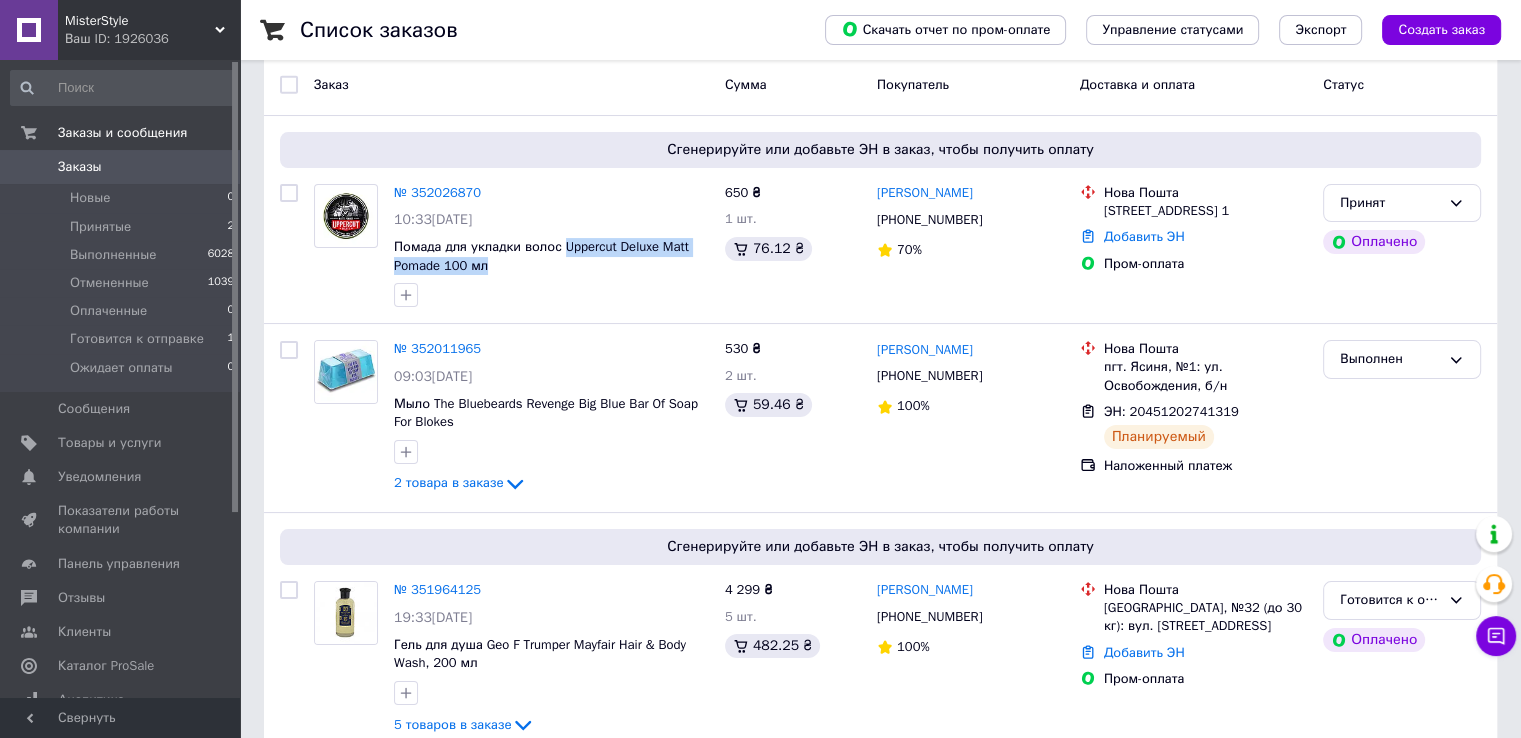 copy on "Uppercut Deluxe Matt Pomade 100 мл" 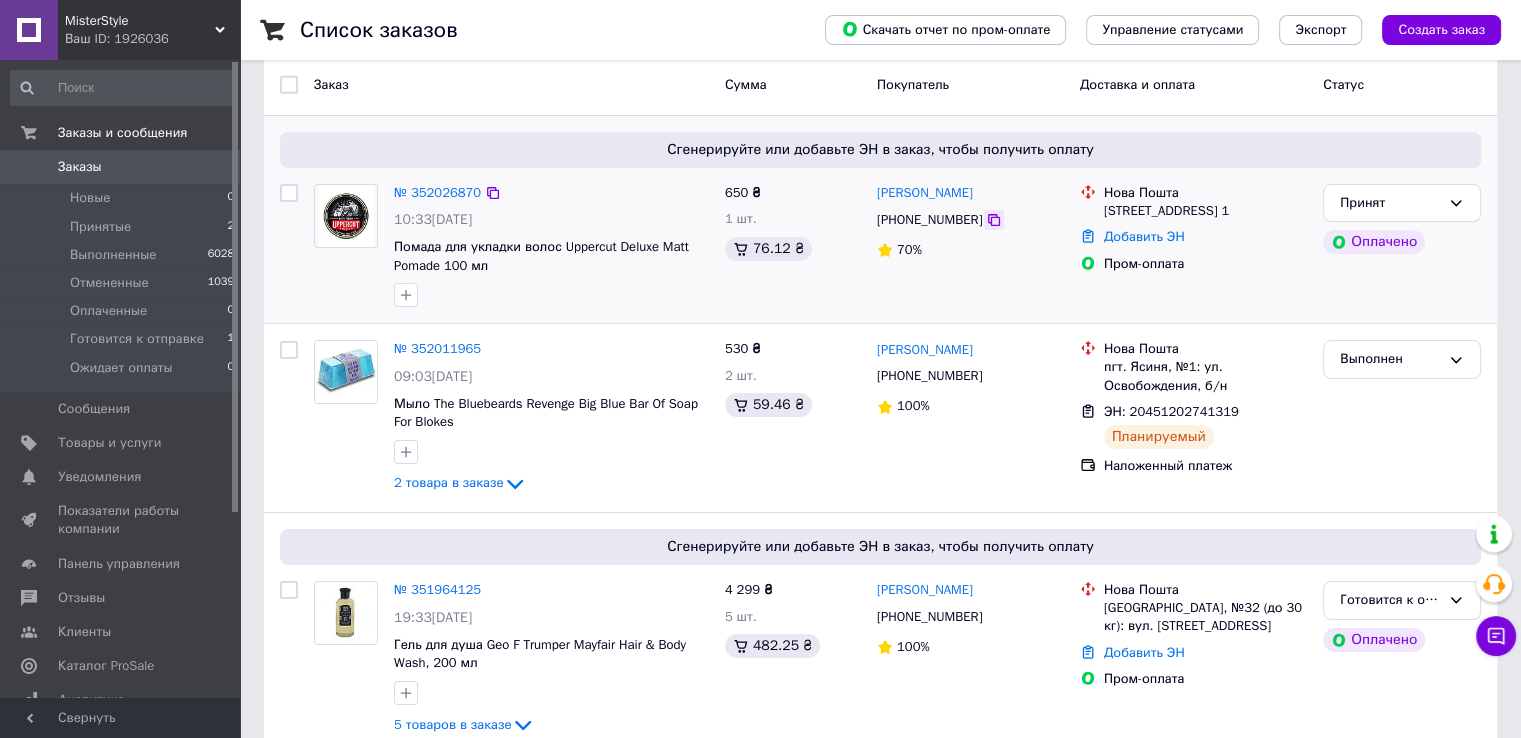 click 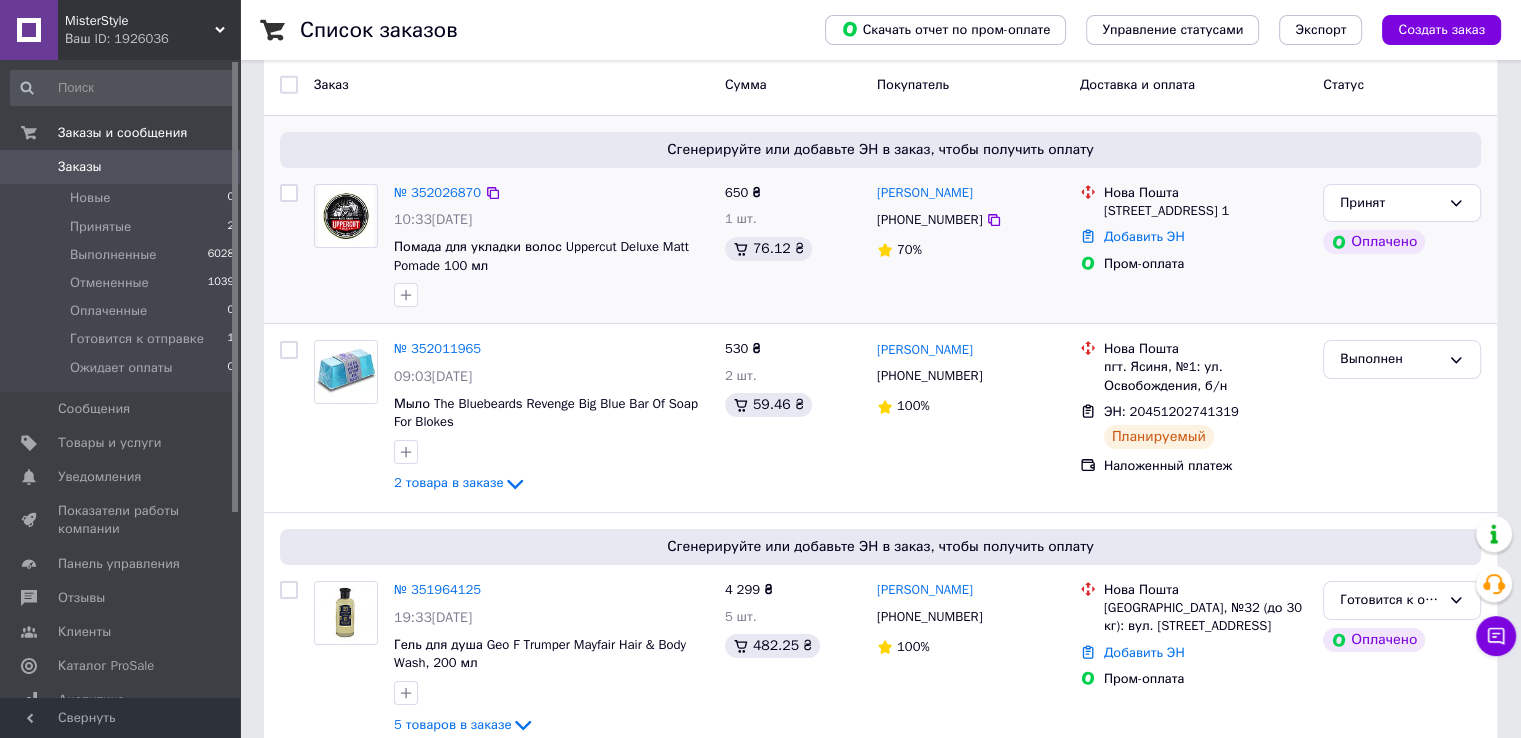 drag, startPoint x: 1151, startPoint y: 208, endPoint x: 1235, endPoint y: 209, distance: 84.00595 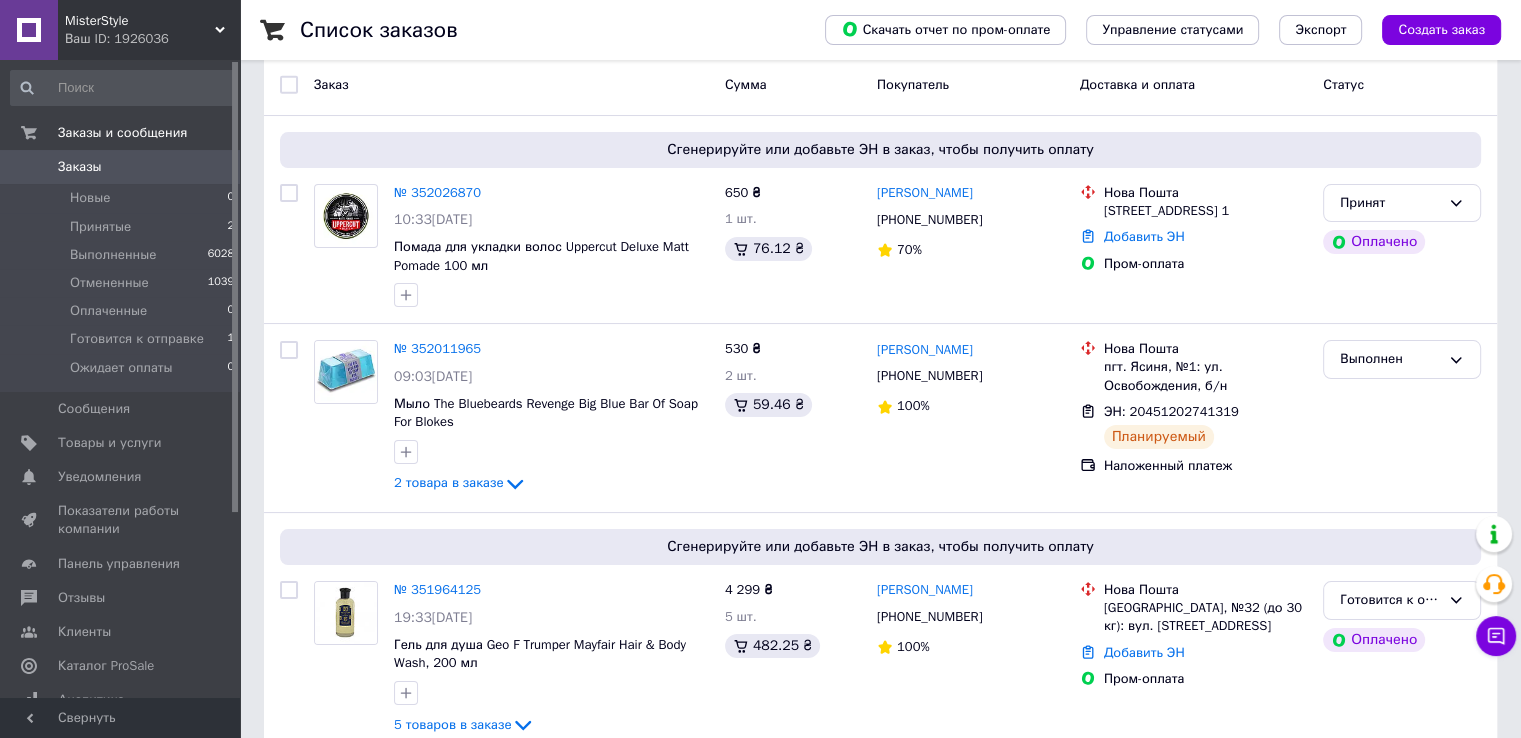 copy on "Лисаветинська" 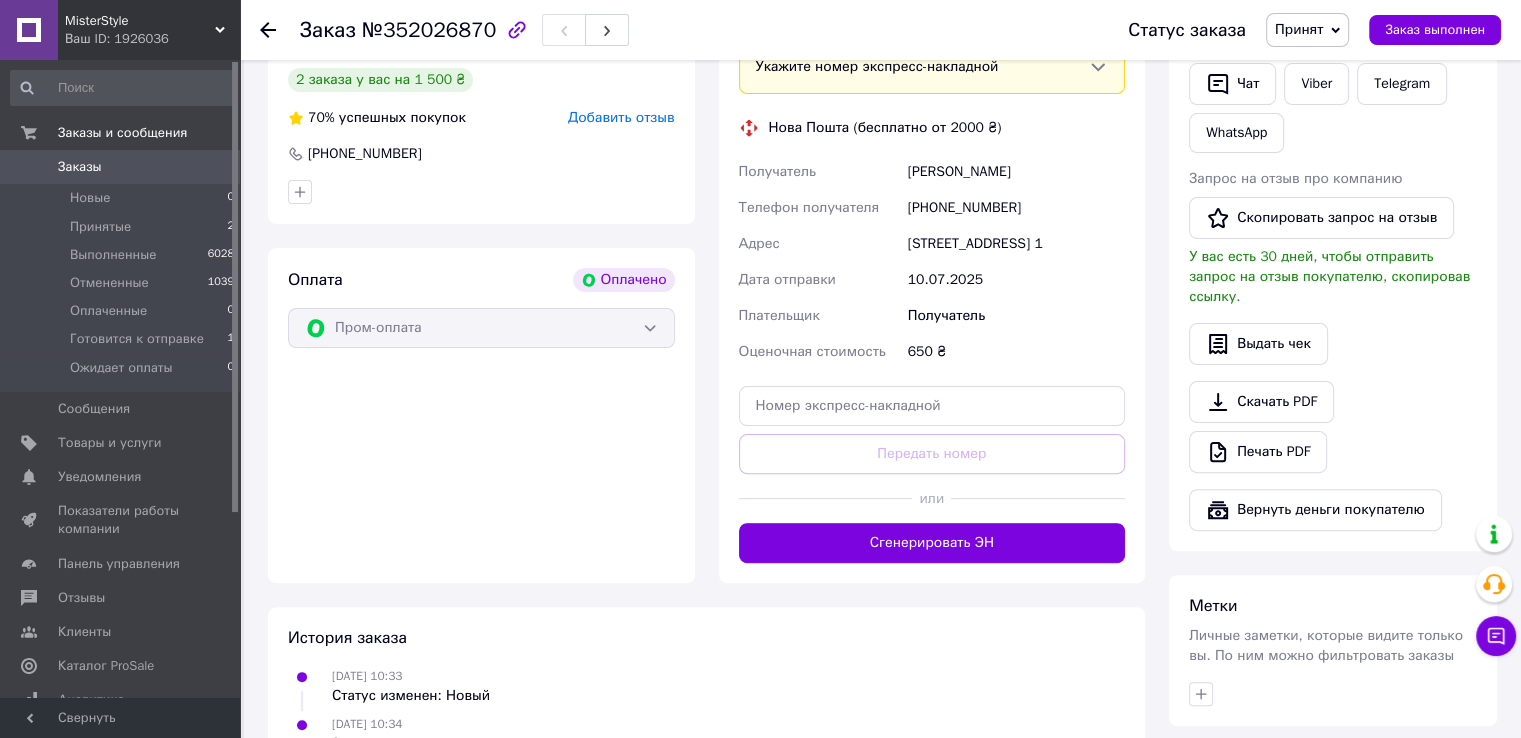 scroll, scrollTop: 400, scrollLeft: 0, axis: vertical 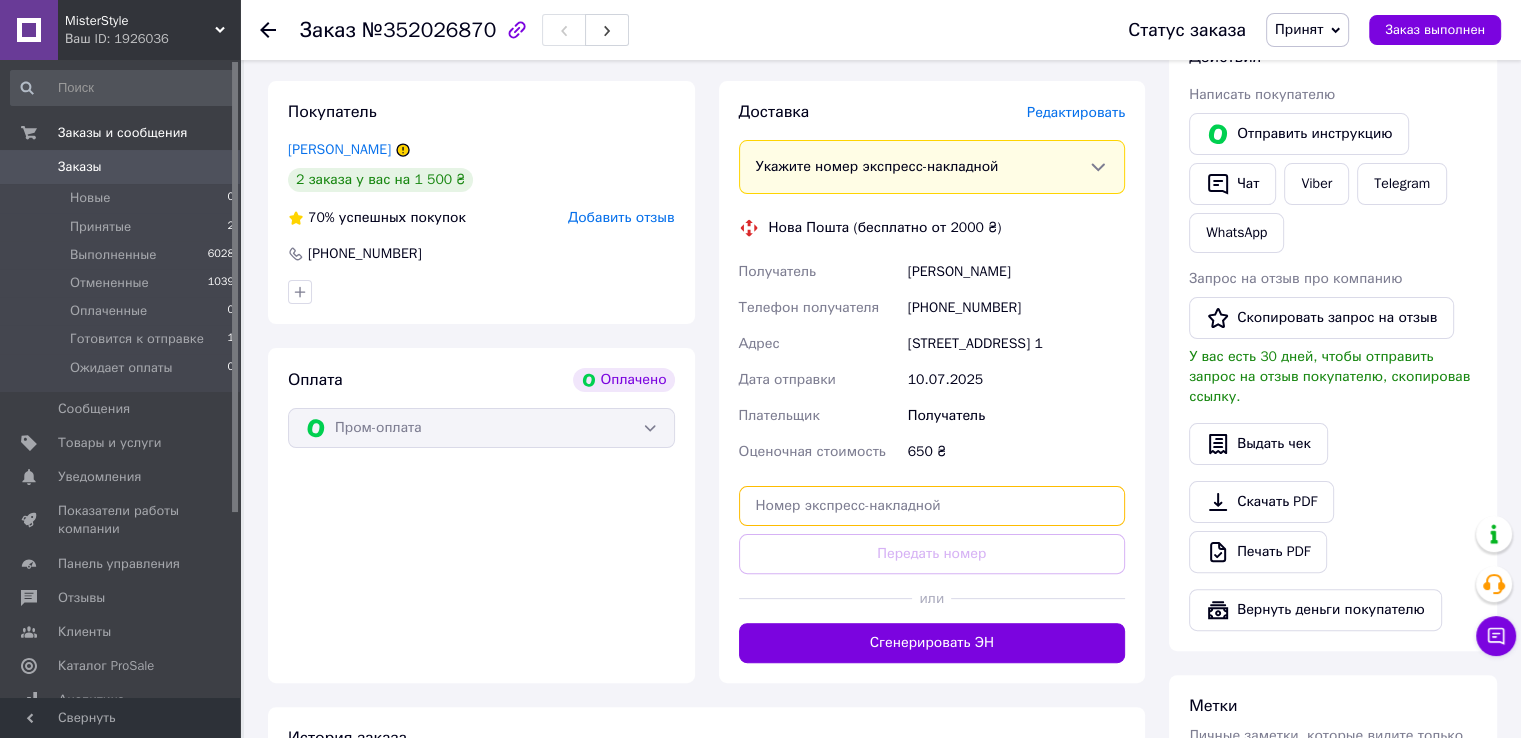 click at bounding box center [932, 506] 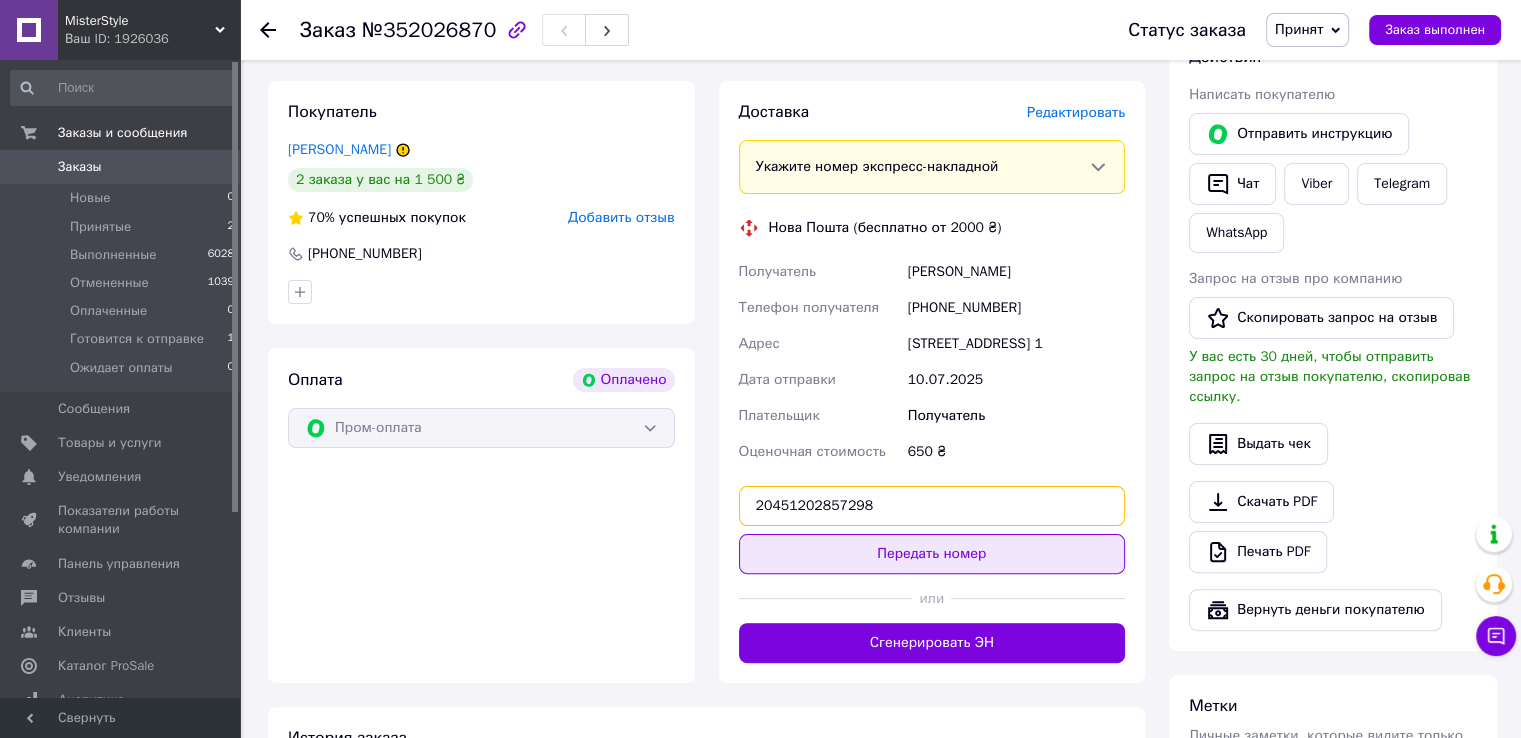 type on "20451202857298" 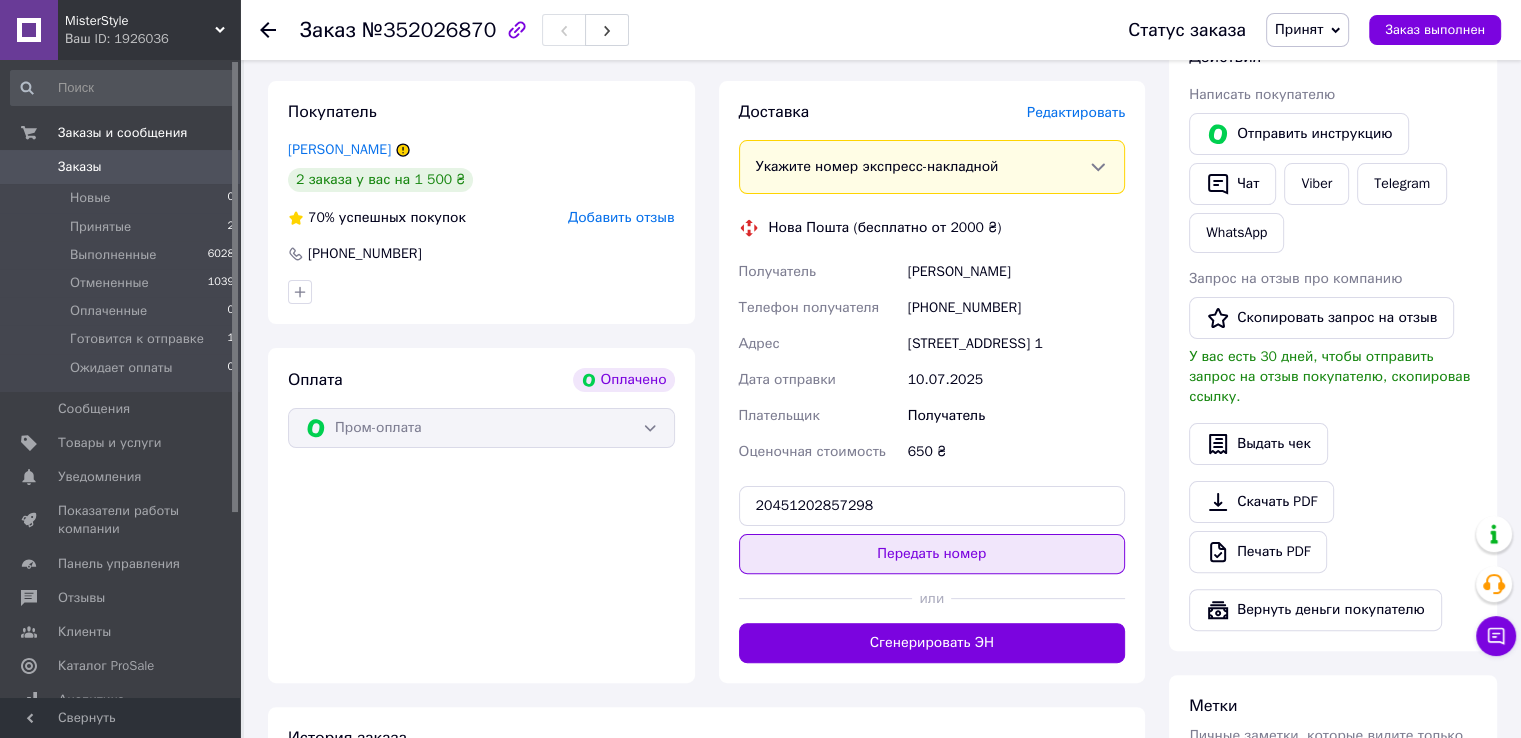 click on "Передать номер" at bounding box center [932, 554] 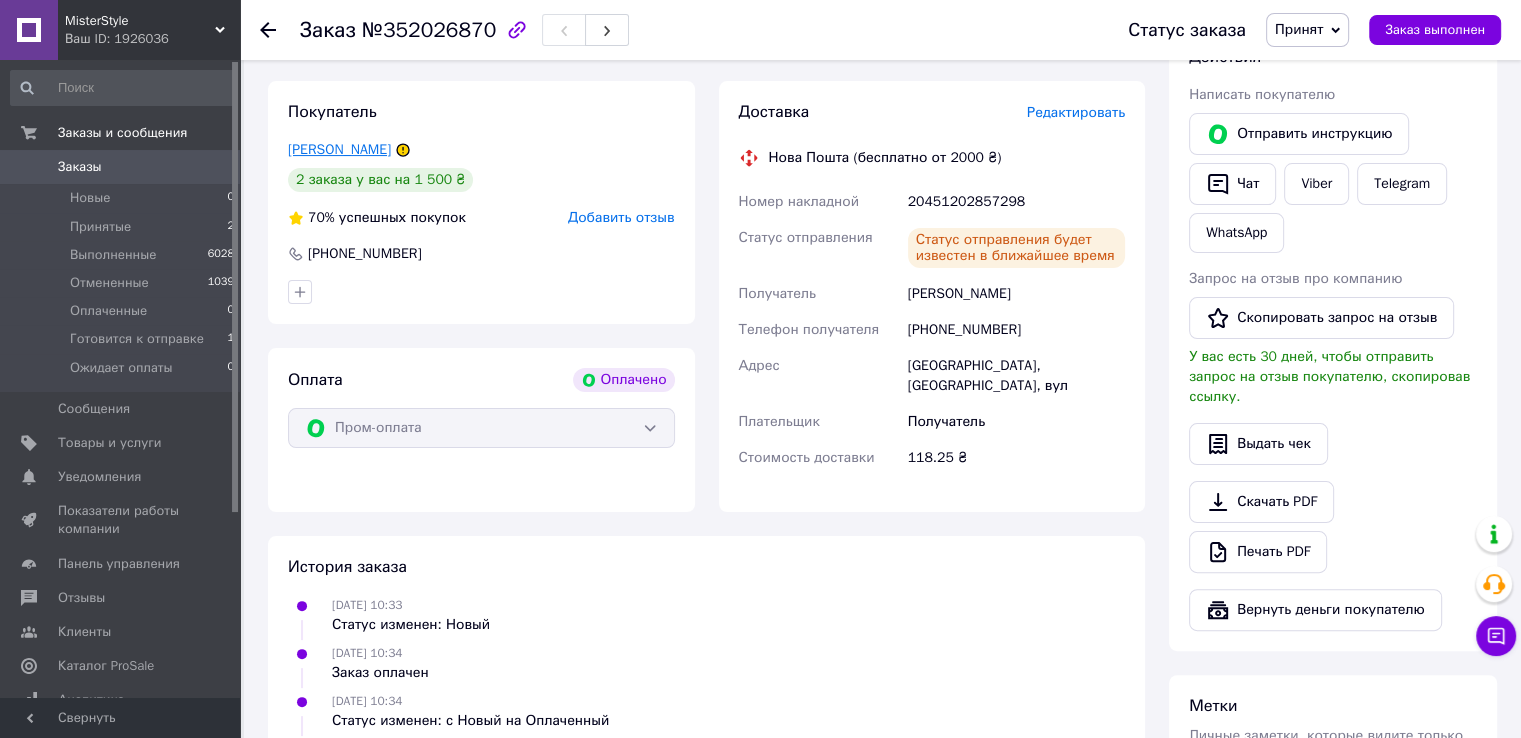 click on "Мусаеви Намиг" at bounding box center (339, 149) 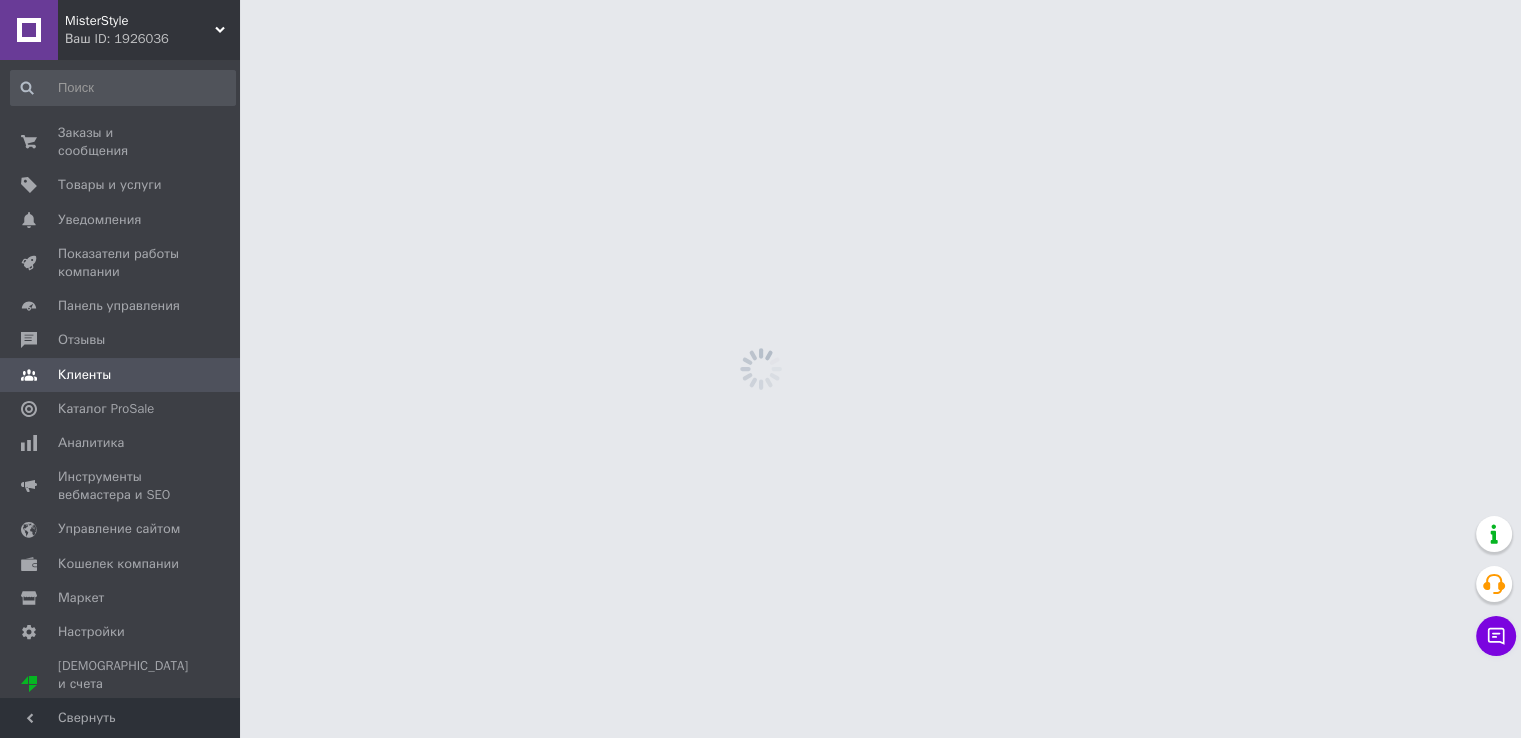 scroll, scrollTop: 0, scrollLeft: 0, axis: both 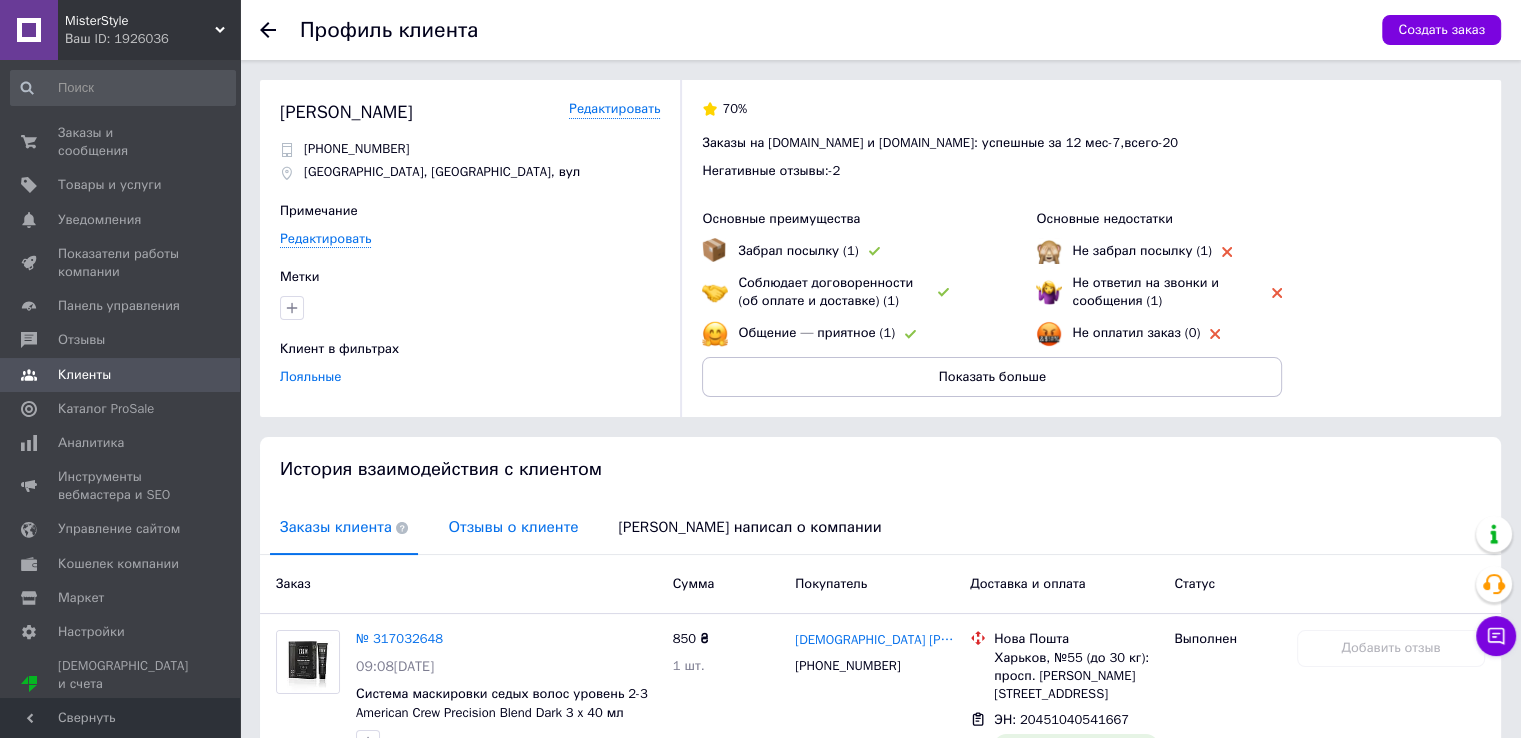 click on "Отзывы о клиенте" at bounding box center [513, 527] 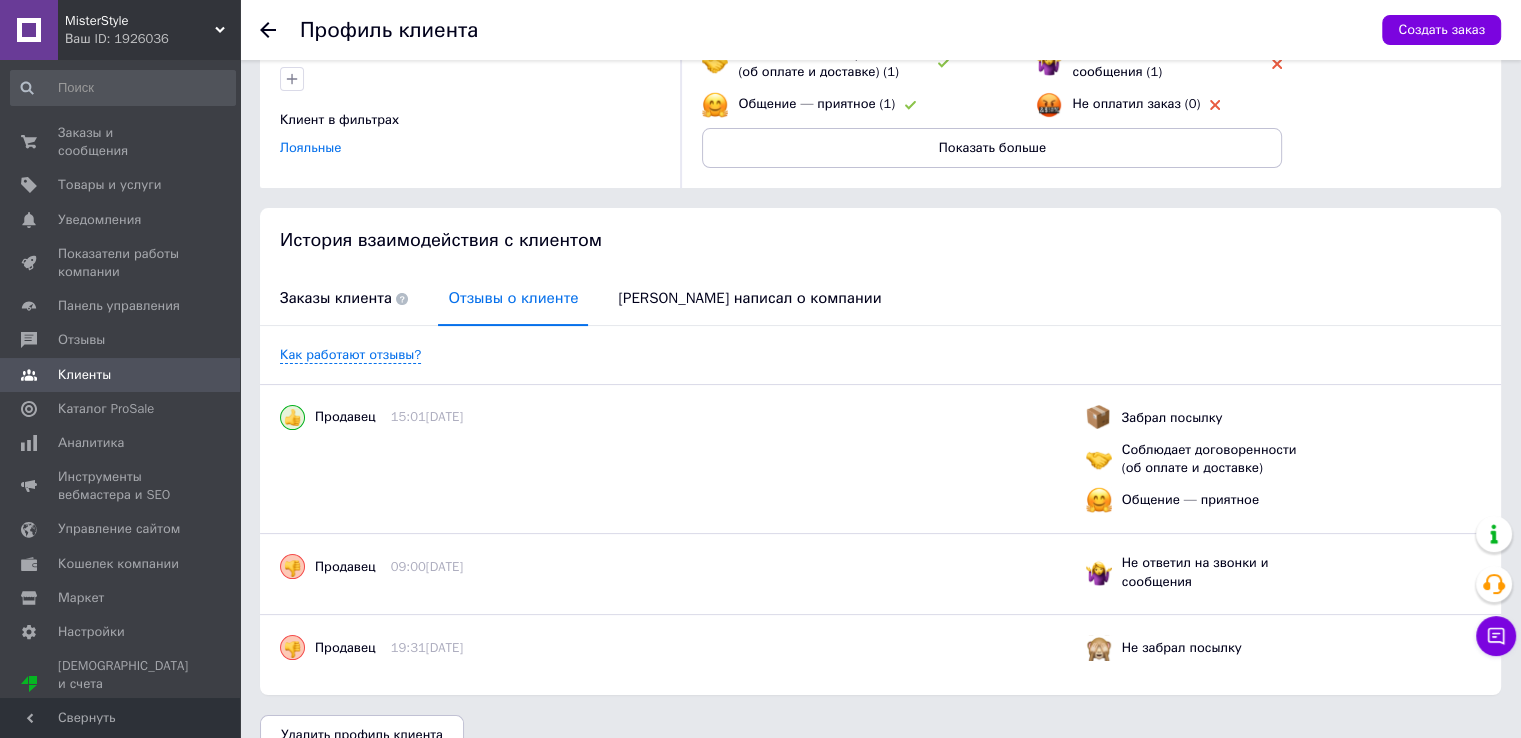 scroll, scrollTop: 265, scrollLeft: 0, axis: vertical 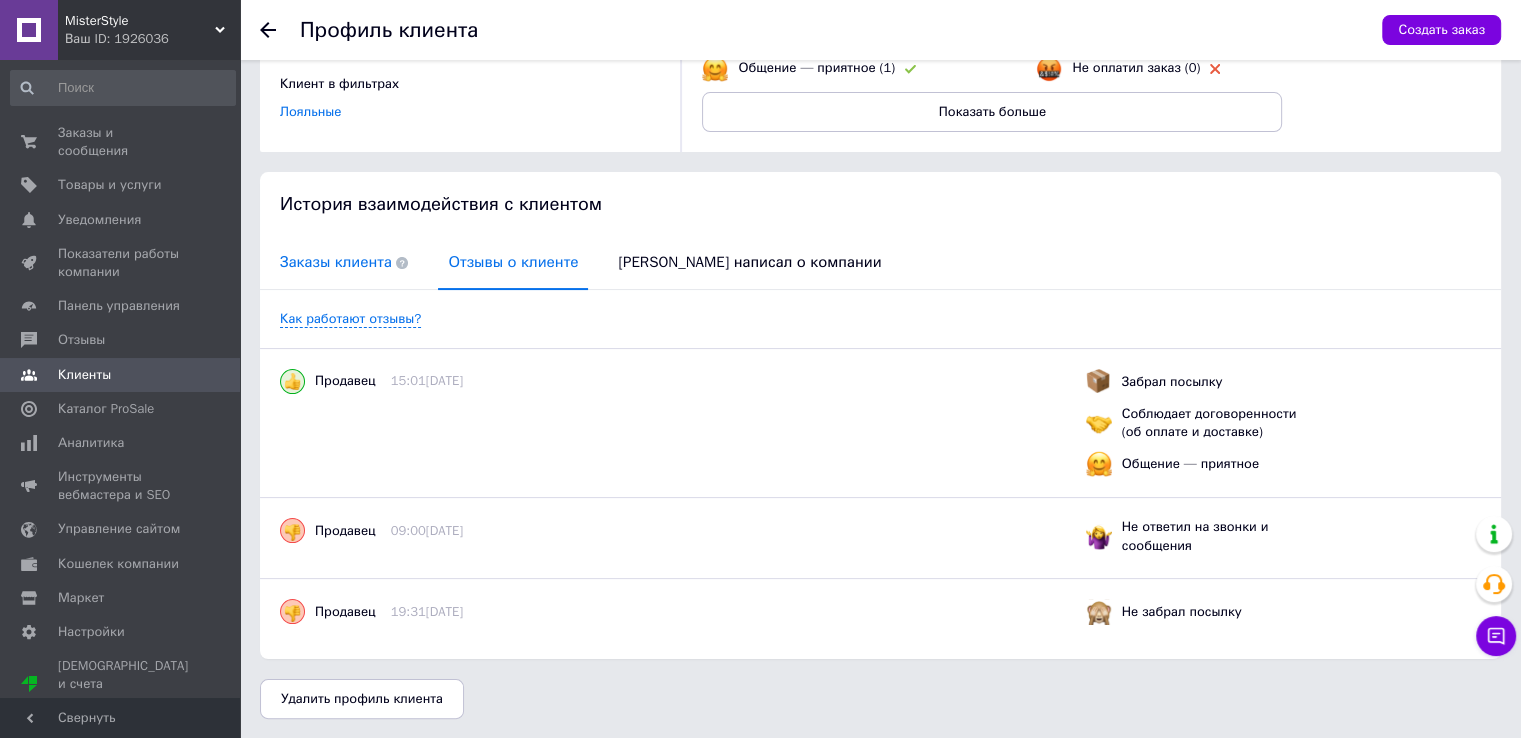 click on "Заказы клиента" at bounding box center [344, 262] 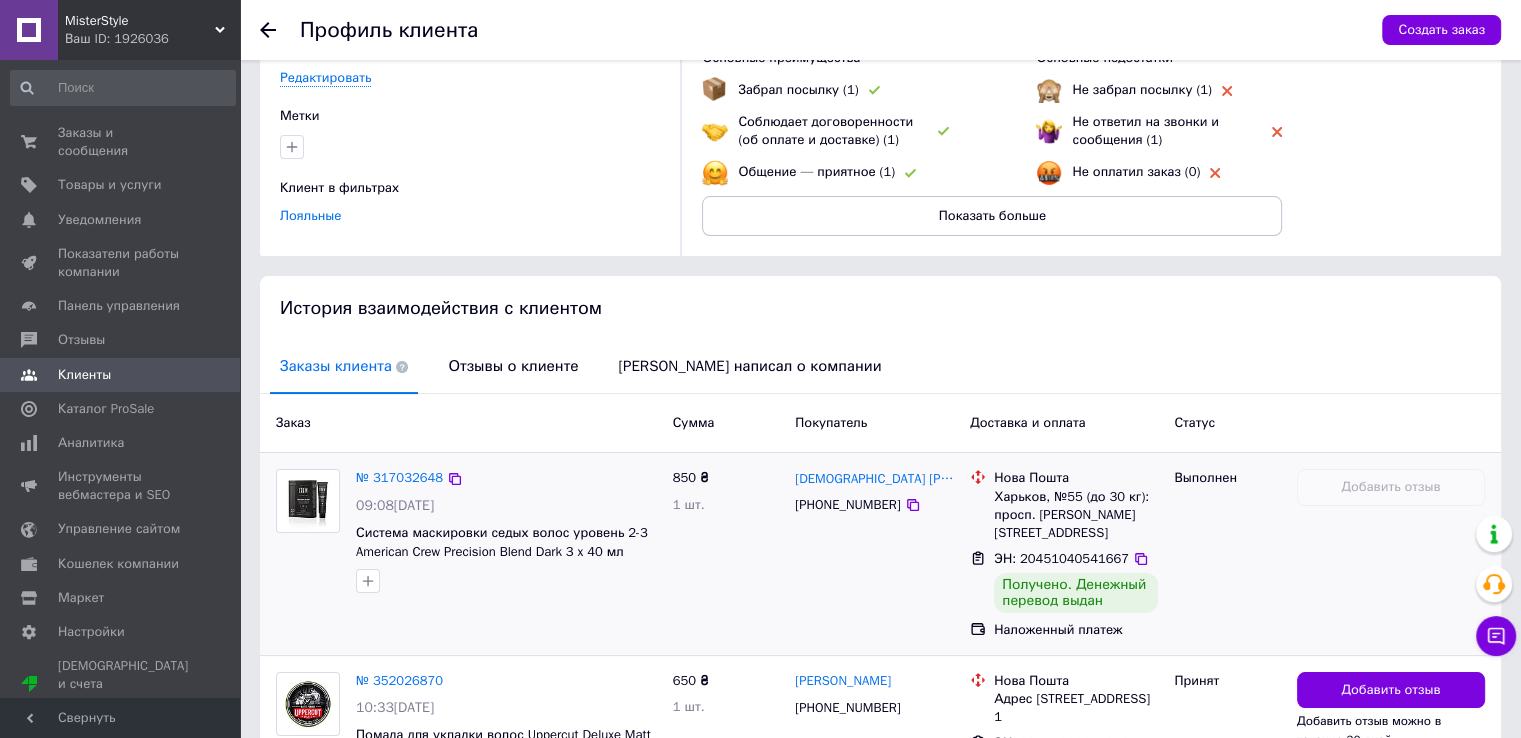 scroll, scrollTop: 0, scrollLeft: 0, axis: both 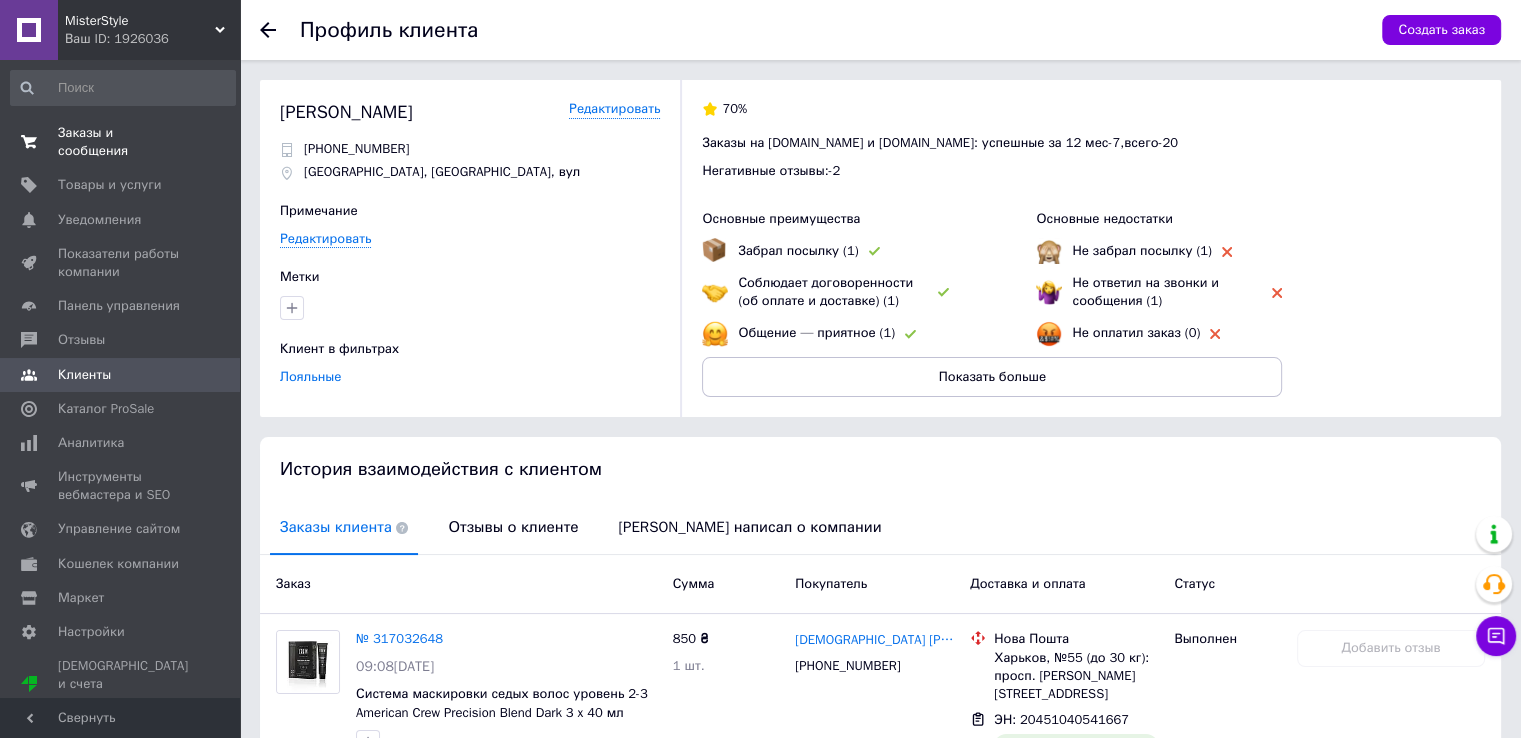 click on "Заказы и сообщения" at bounding box center (121, 142) 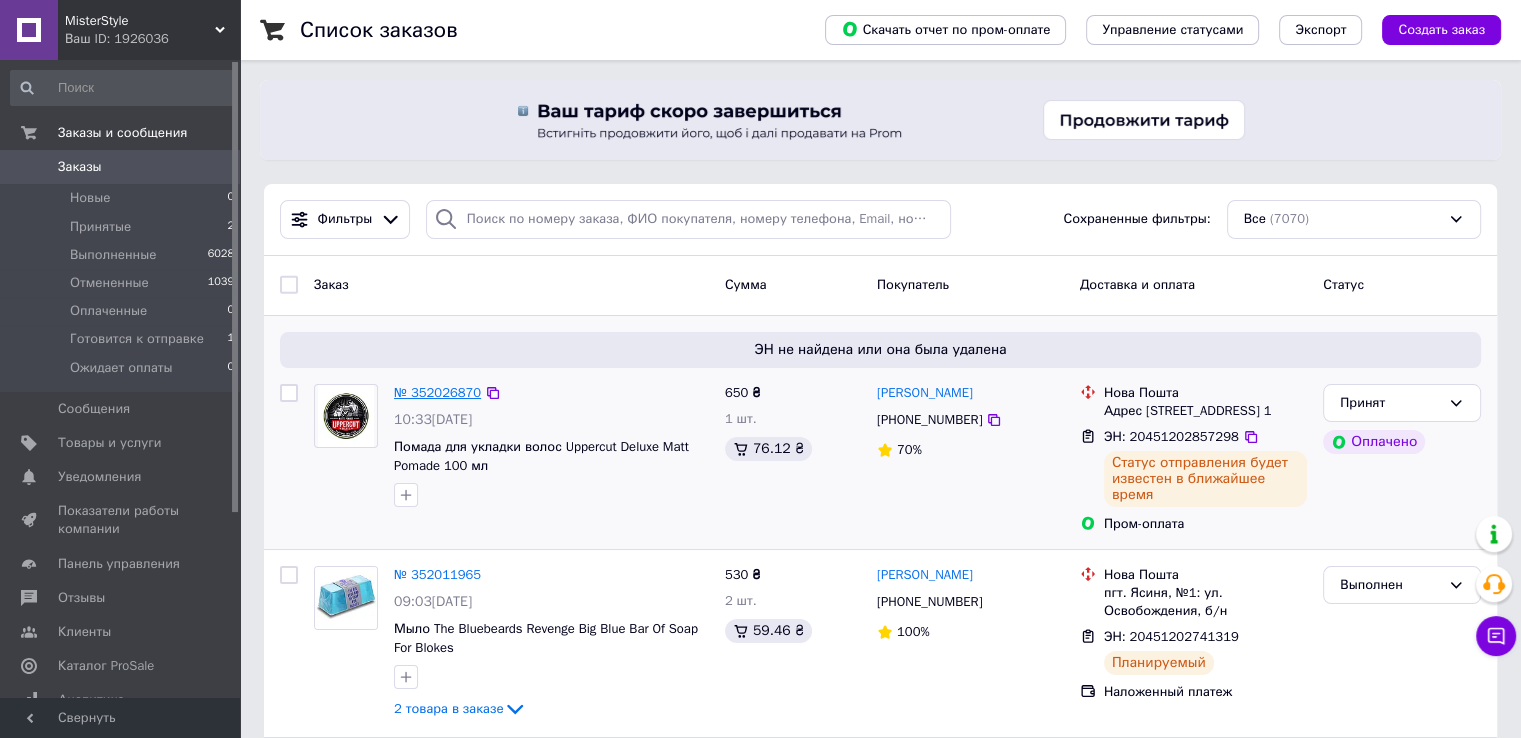 click on "№ 352026870" at bounding box center [437, 392] 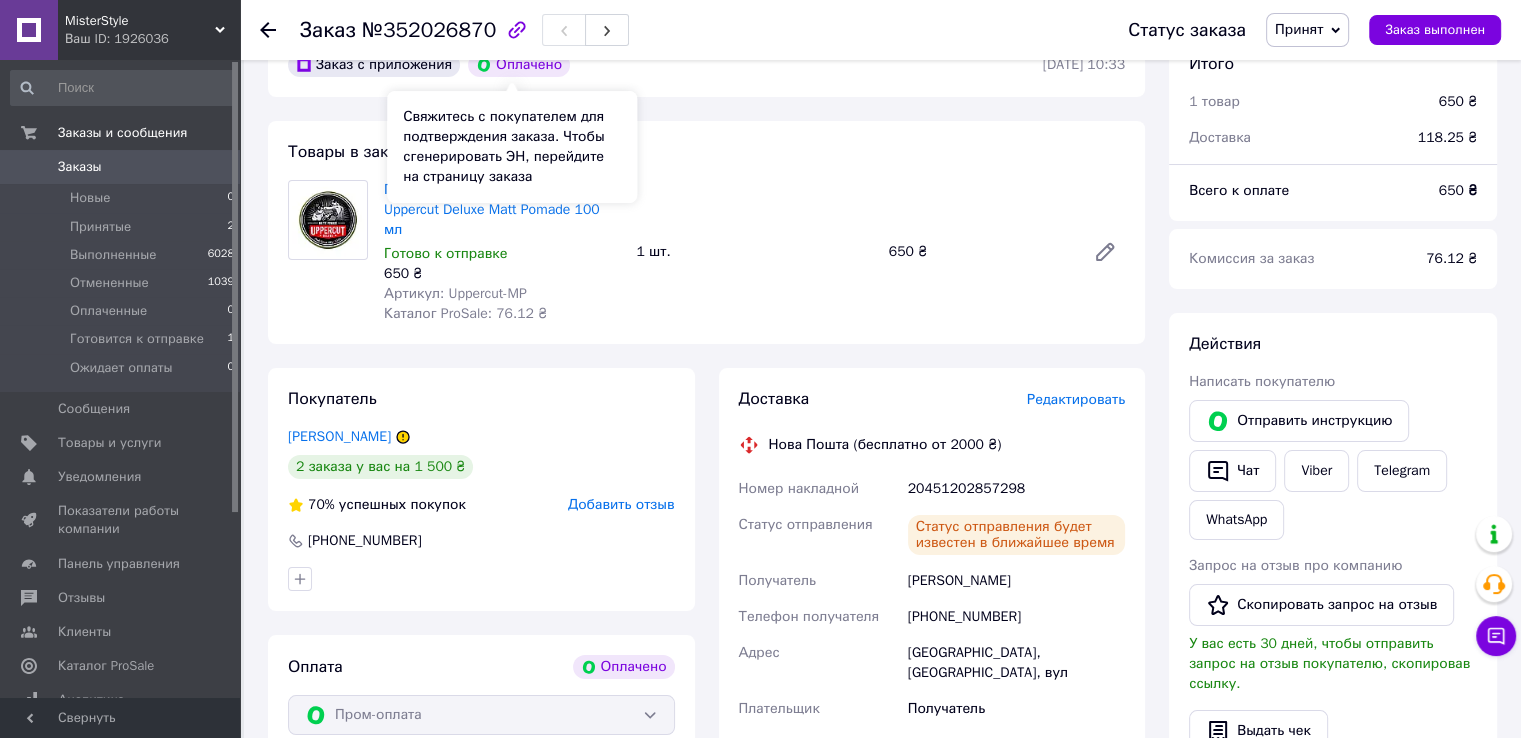 scroll, scrollTop: 200, scrollLeft: 0, axis: vertical 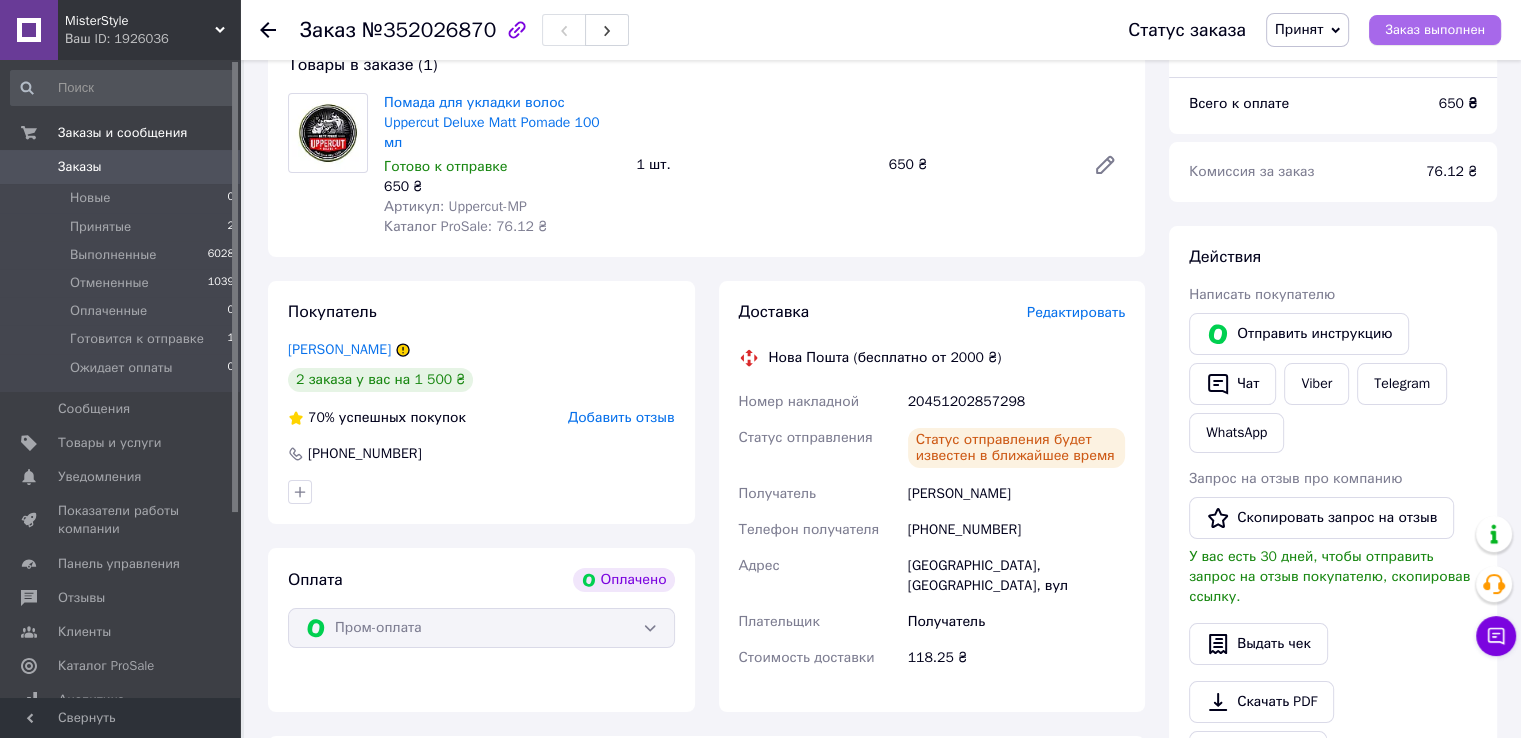 click on "Заказ выполнен" at bounding box center [1435, 30] 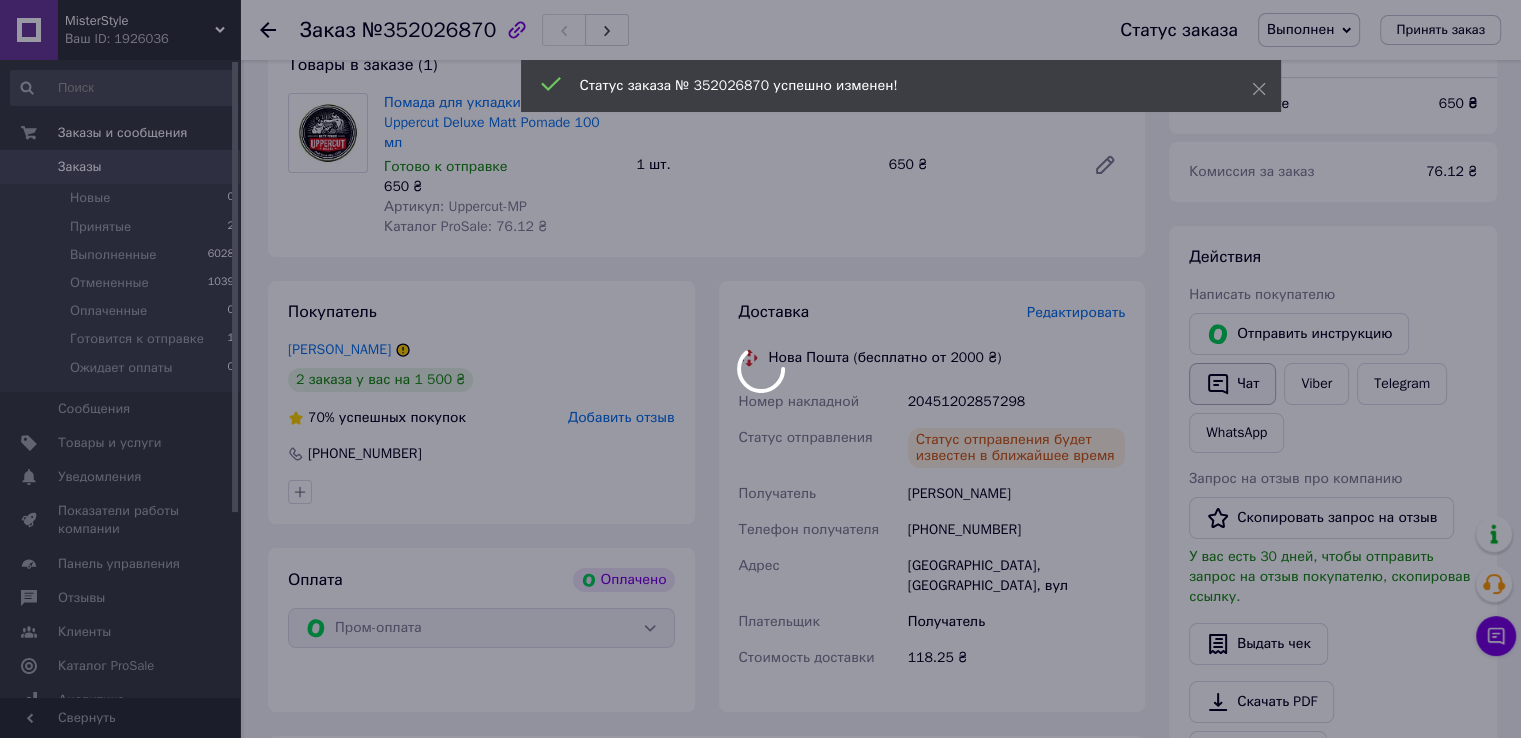 click on "Чат" at bounding box center [1232, 384] 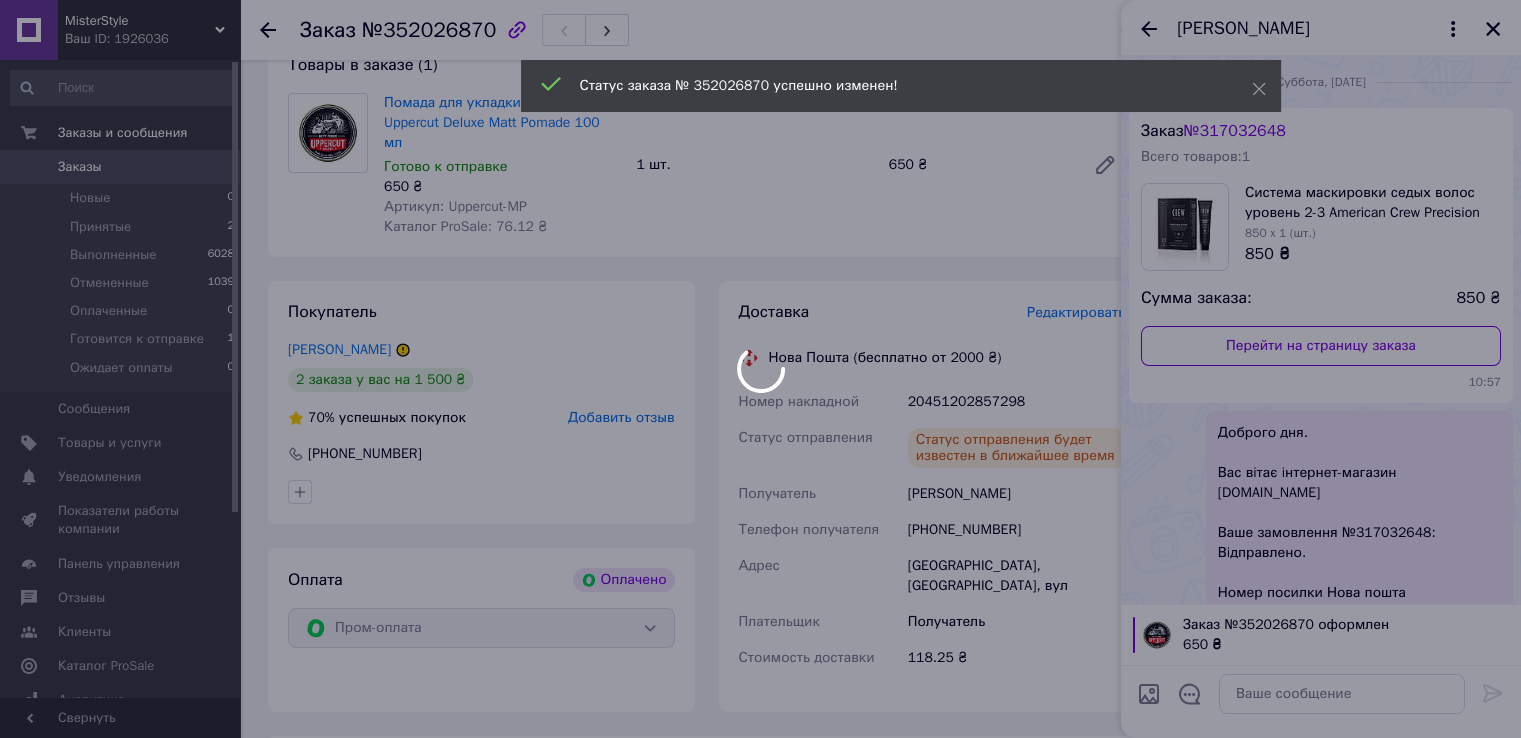 scroll, scrollTop: 59, scrollLeft: 0, axis: vertical 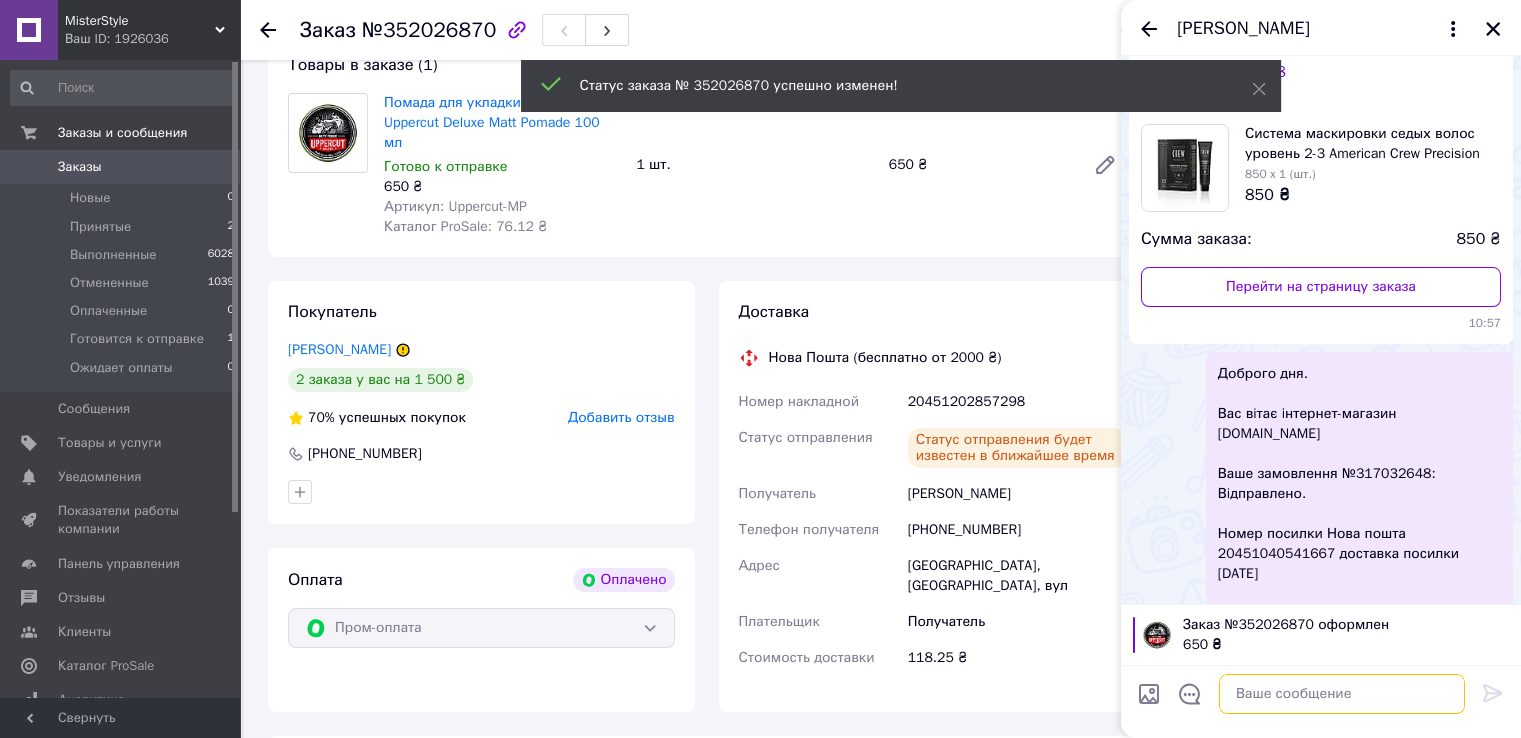 click at bounding box center (1342, 694) 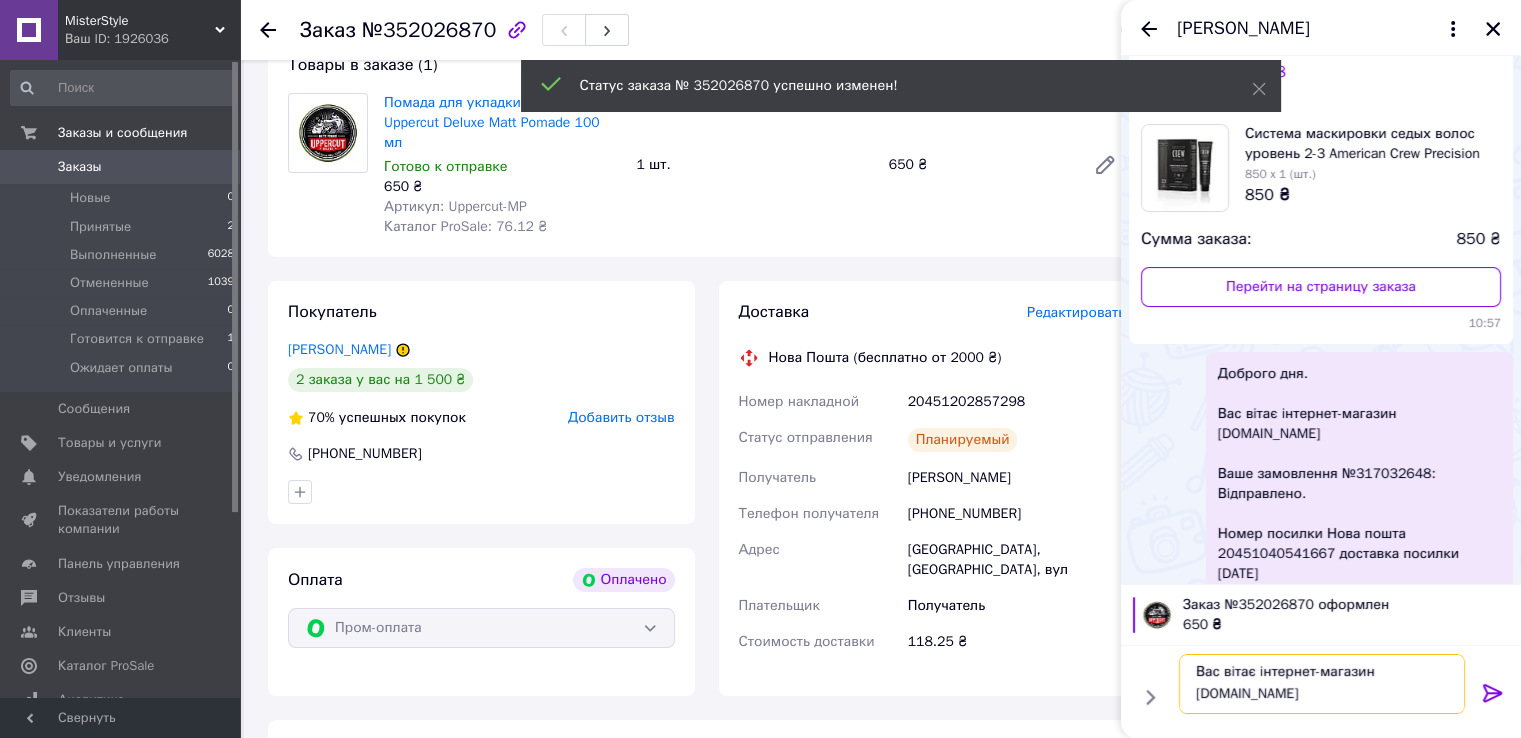 scroll, scrollTop: 80, scrollLeft: 0, axis: vertical 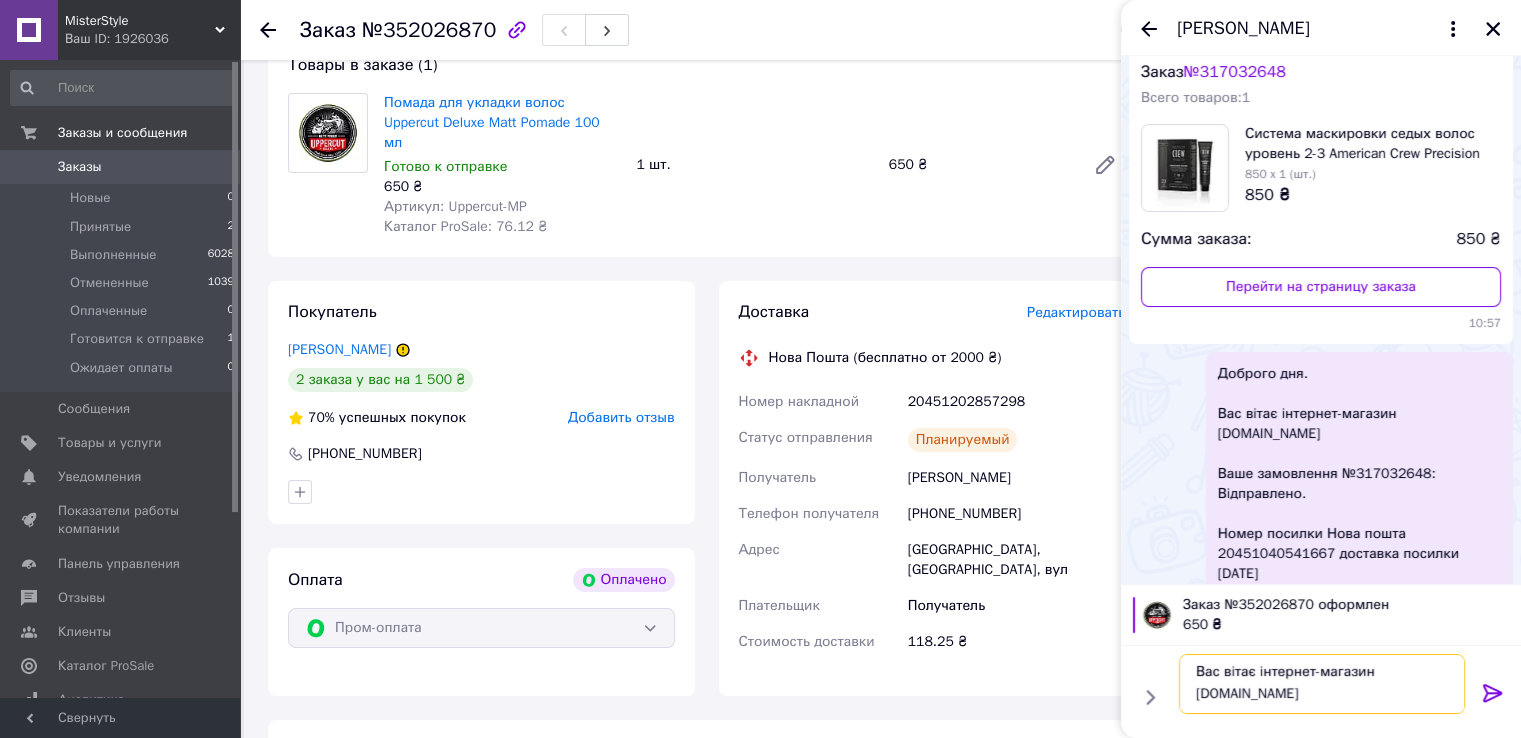 click on "Доброго дня.
Вас вiтає iнтернет-магазин MisterStyle.prom.ua" at bounding box center (1322, 684) 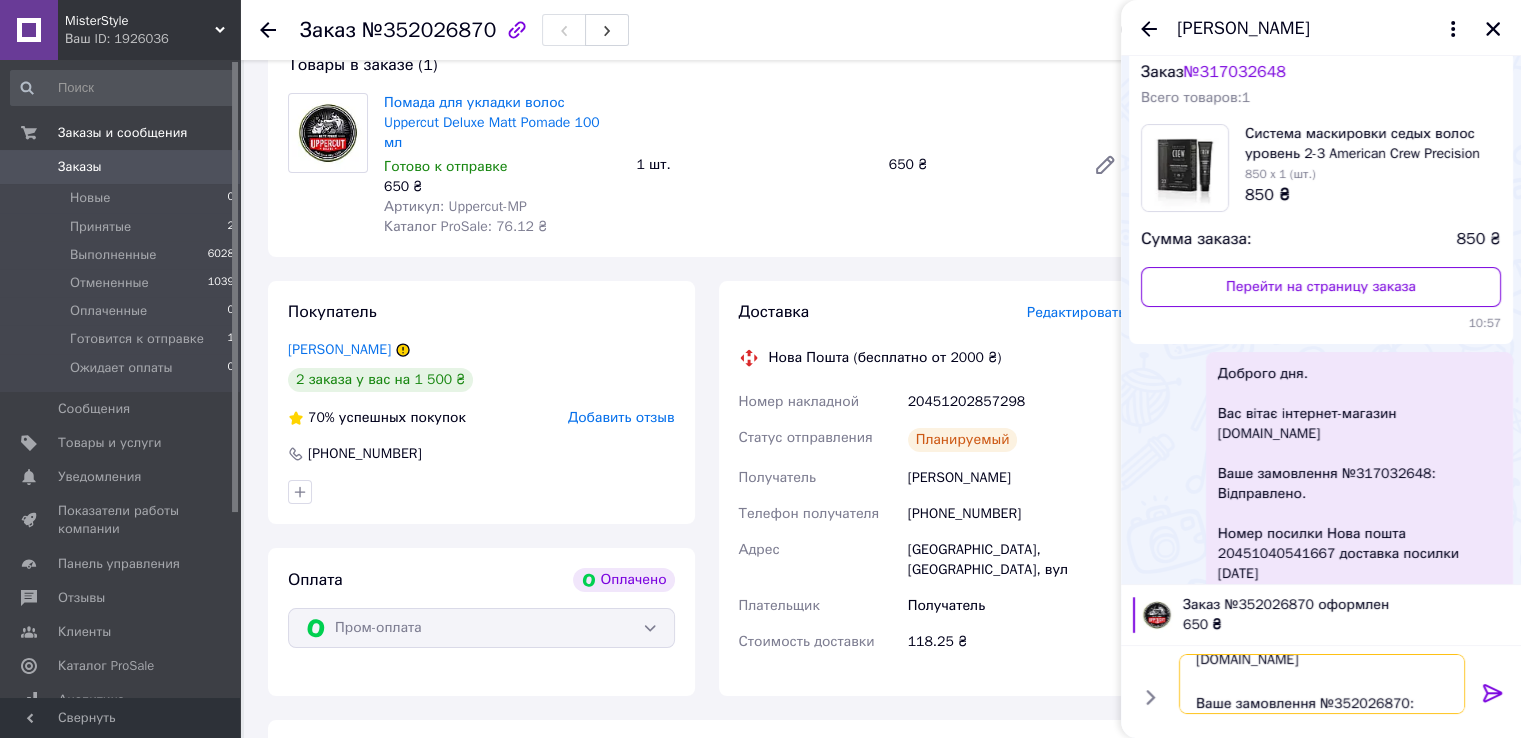 scroll, scrollTop: 124, scrollLeft: 0, axis: vertical 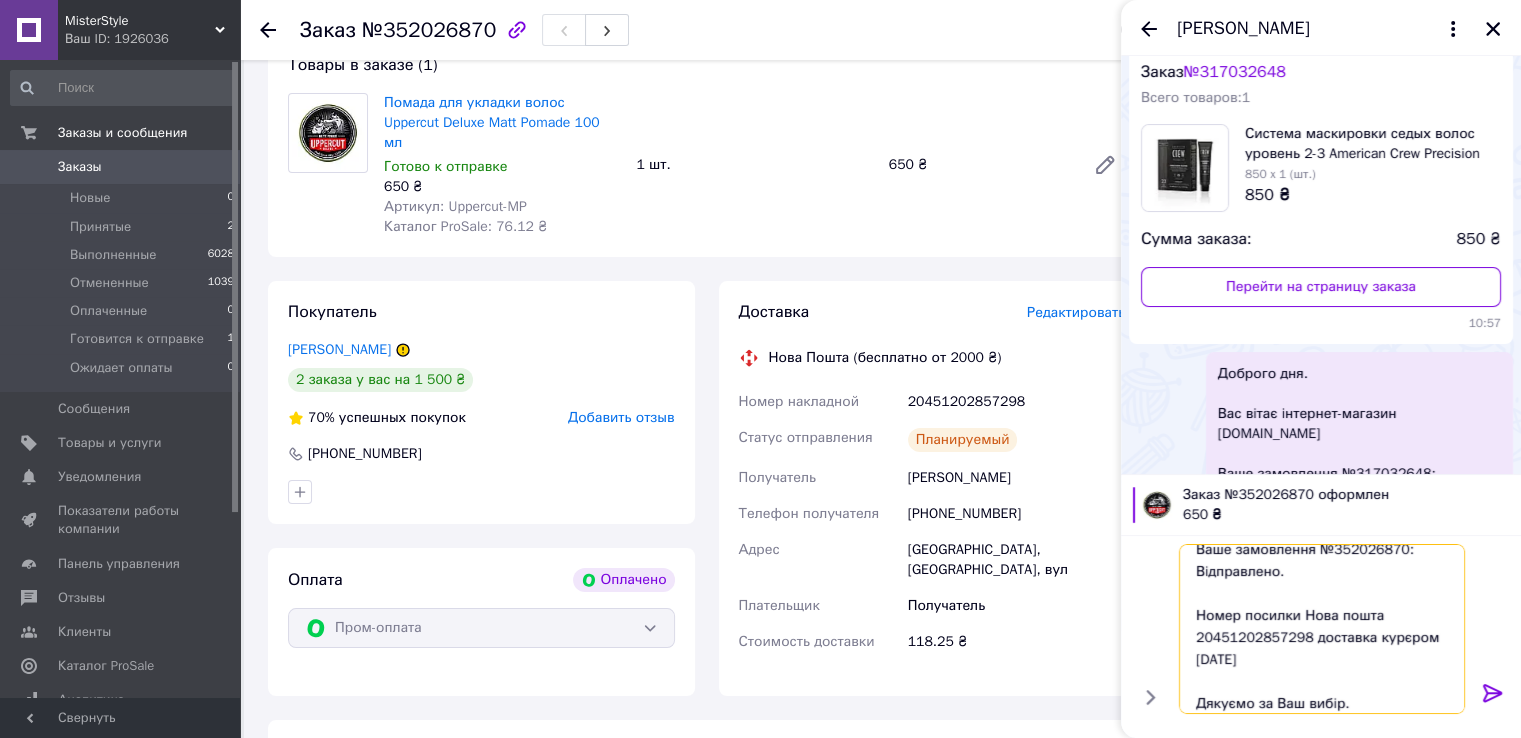type 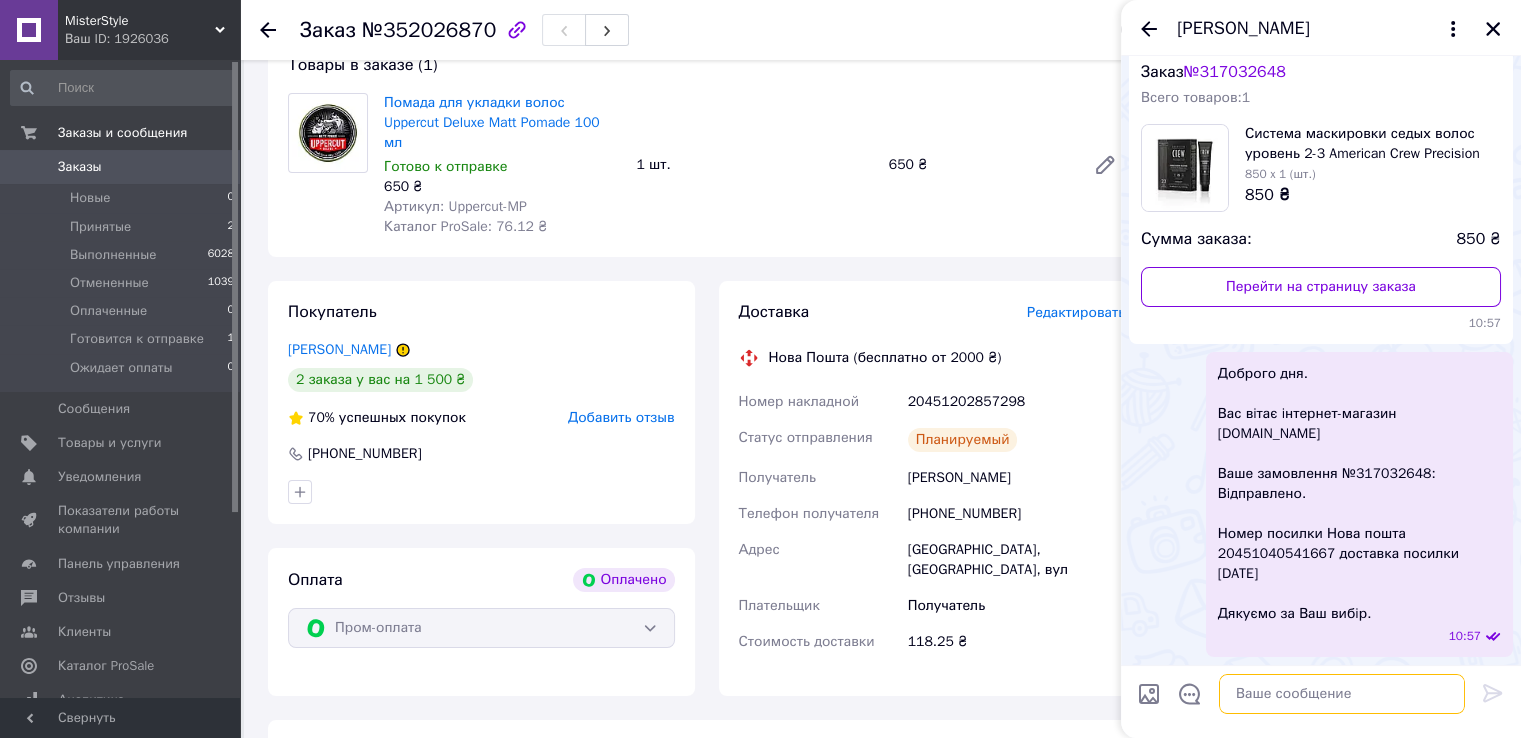 scroll, scrollTop: 0, scrollLeft: 0, axis: both 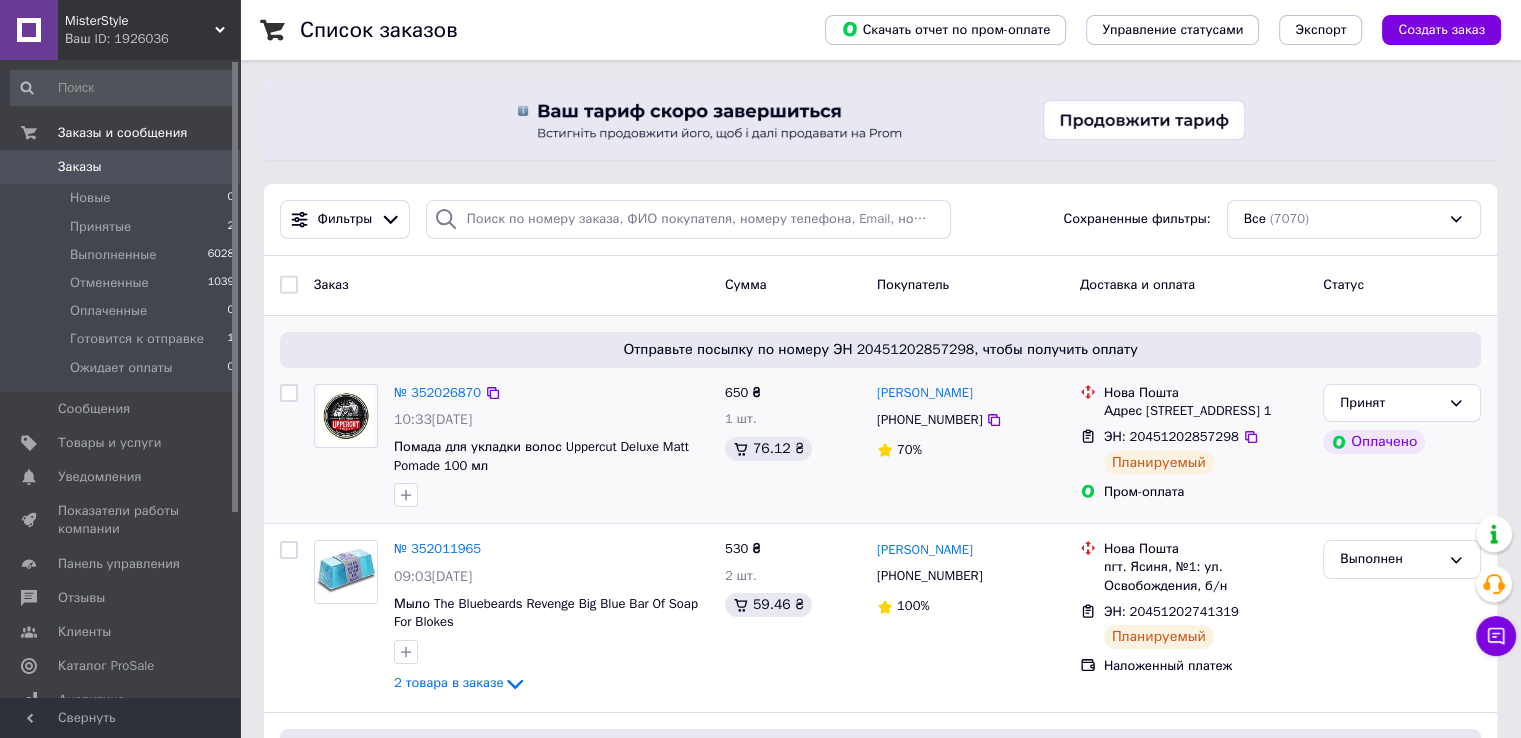drag, startPoint x: 331, startPoint y: 502, endPoint x: 339, endPoint y: 494, distance: 11.313708 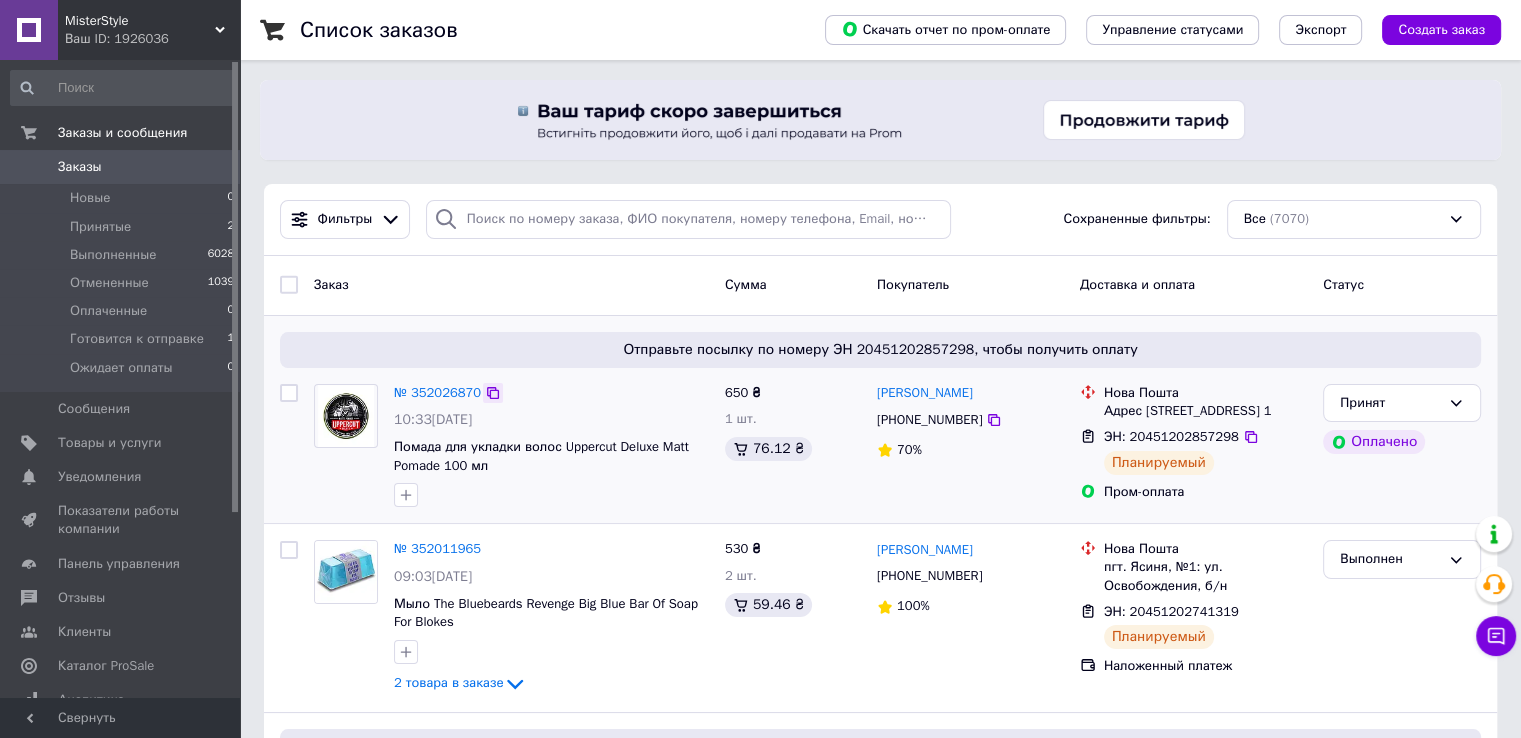 click 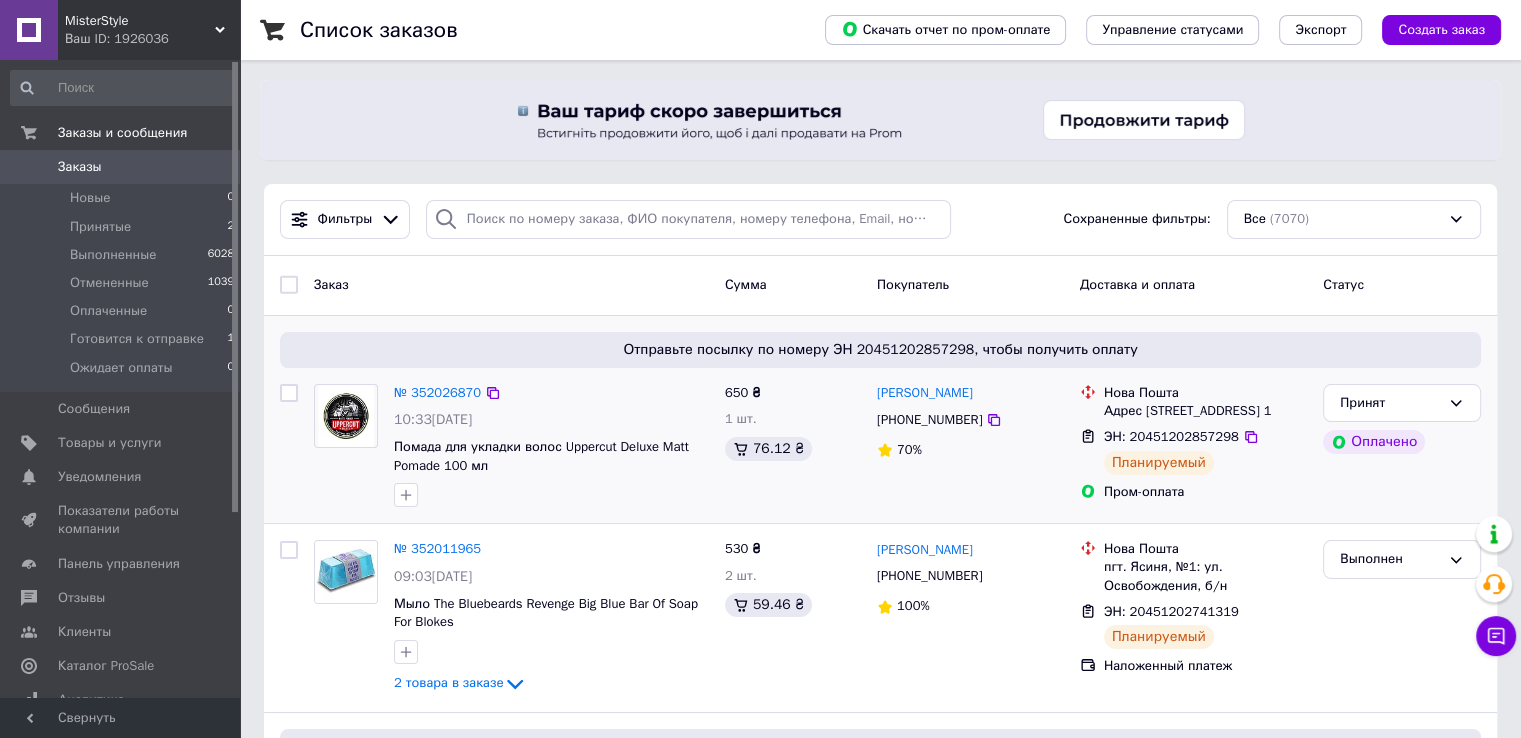 drag, startPoint x: 280, startPoint y: 505, endPoint x: 561, endPoint y: 499, distance: 281.06406 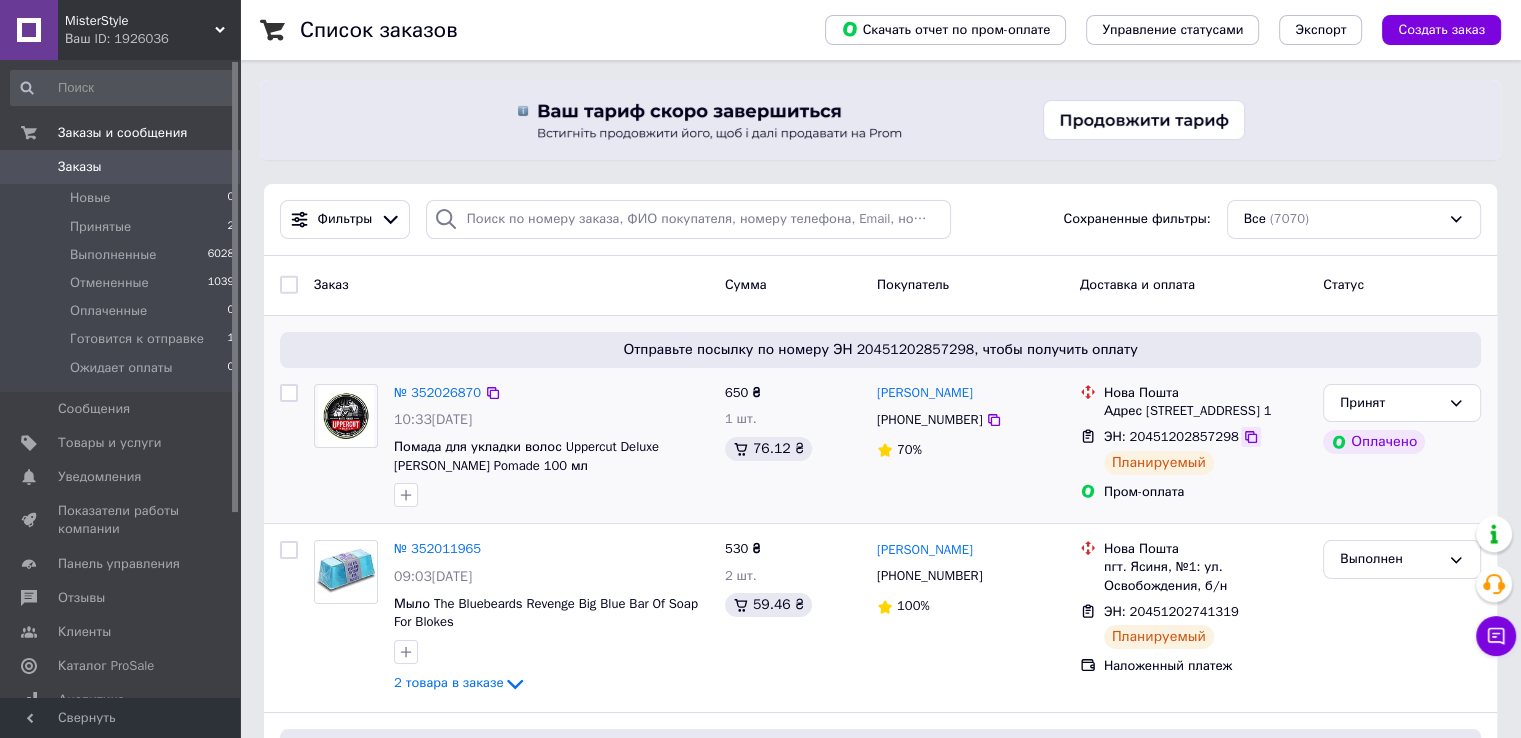 click 